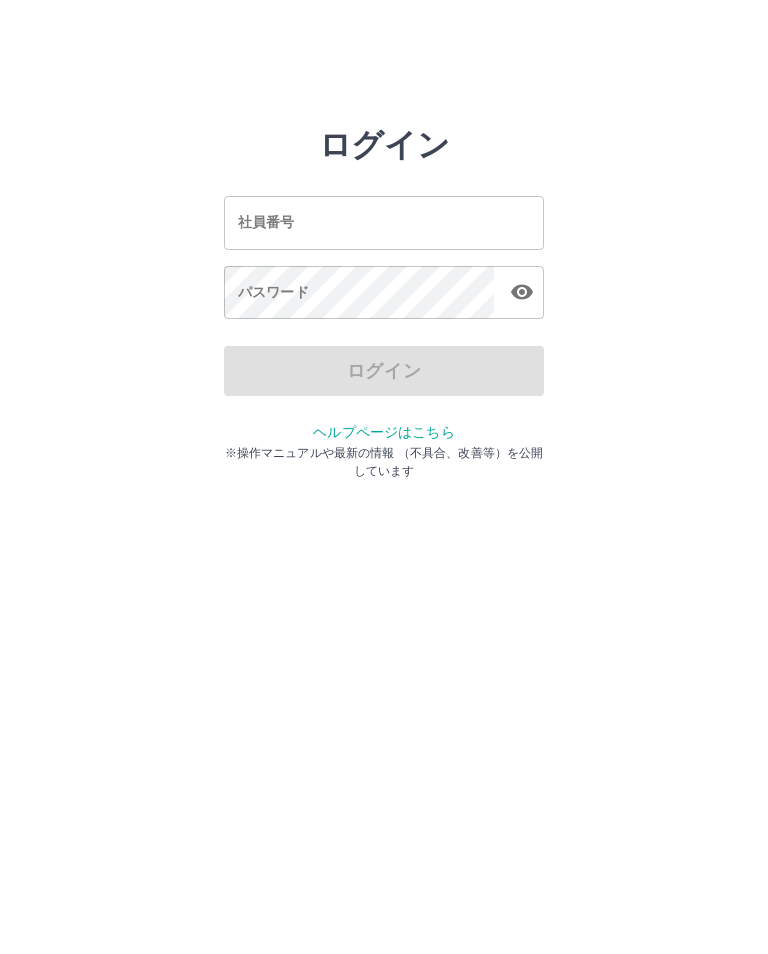 scroll, scrollTop: 0, scrollLeft: 0, axis: both 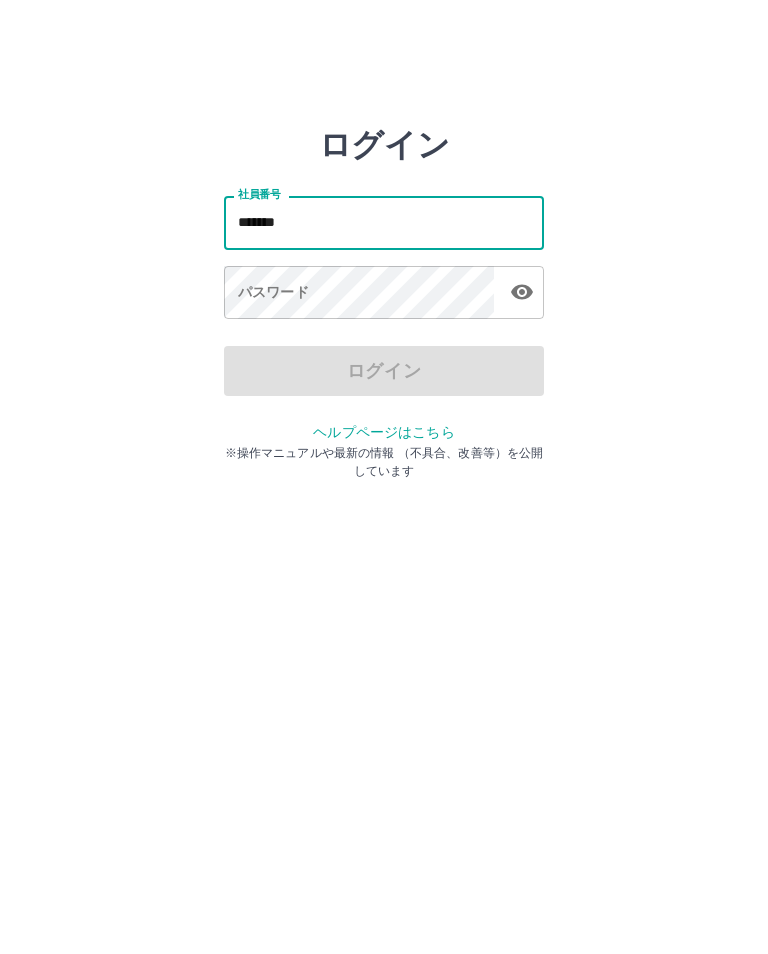 type on "*******" 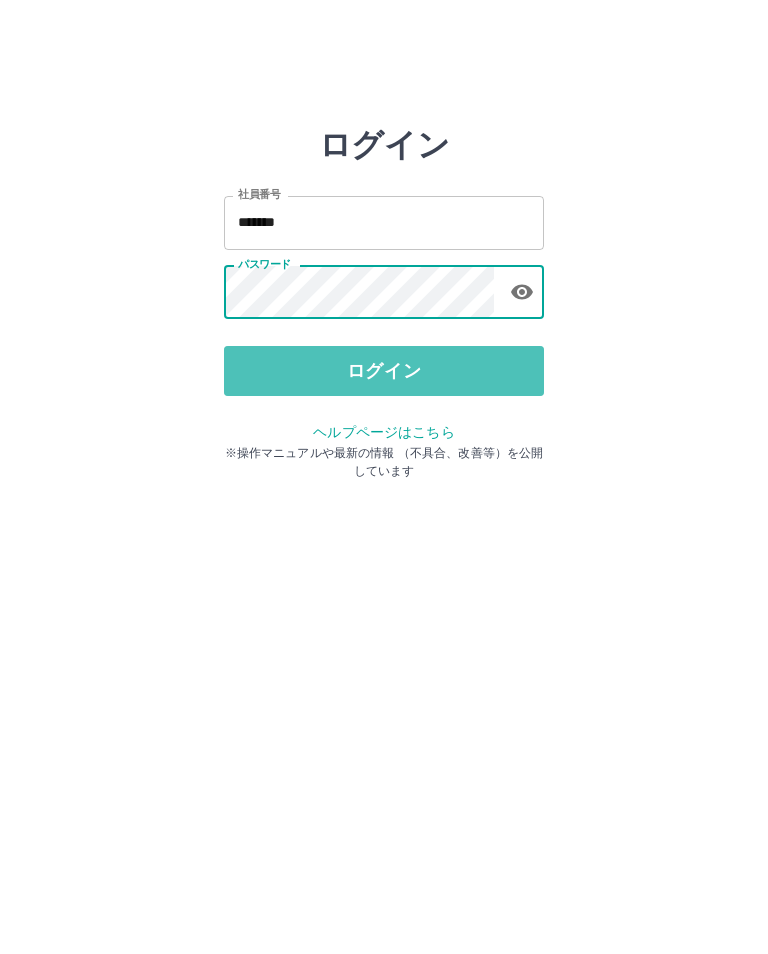 click on "ログイン" at bounding box center [384, 371] 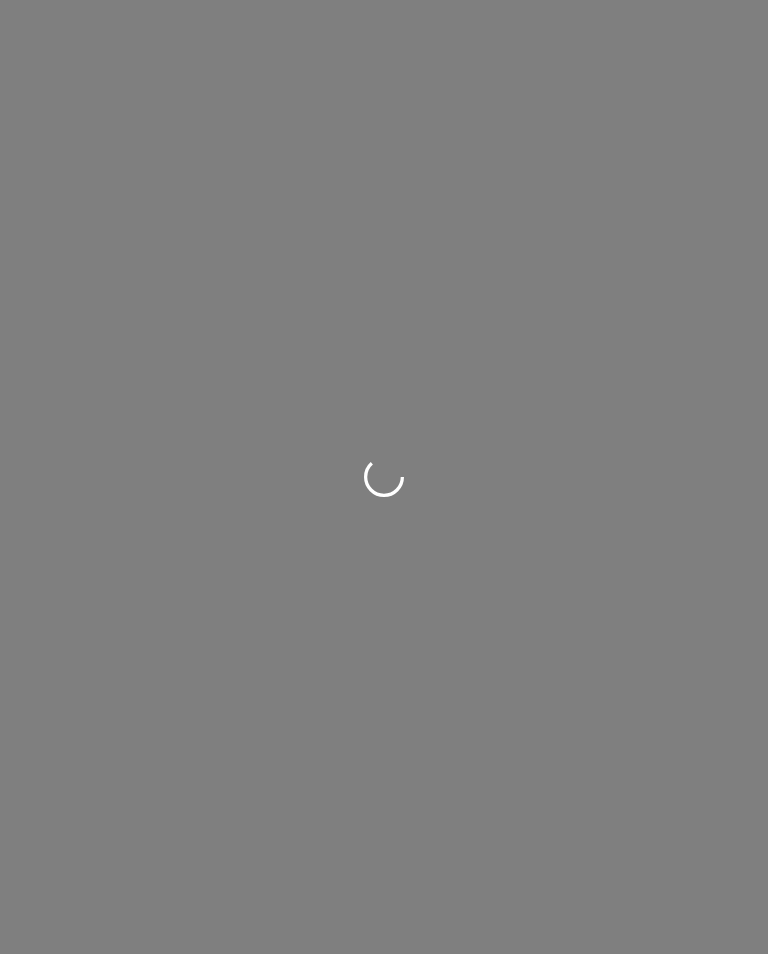 scroll, scrollTop: 0, scrollLeft: 0, axis: both 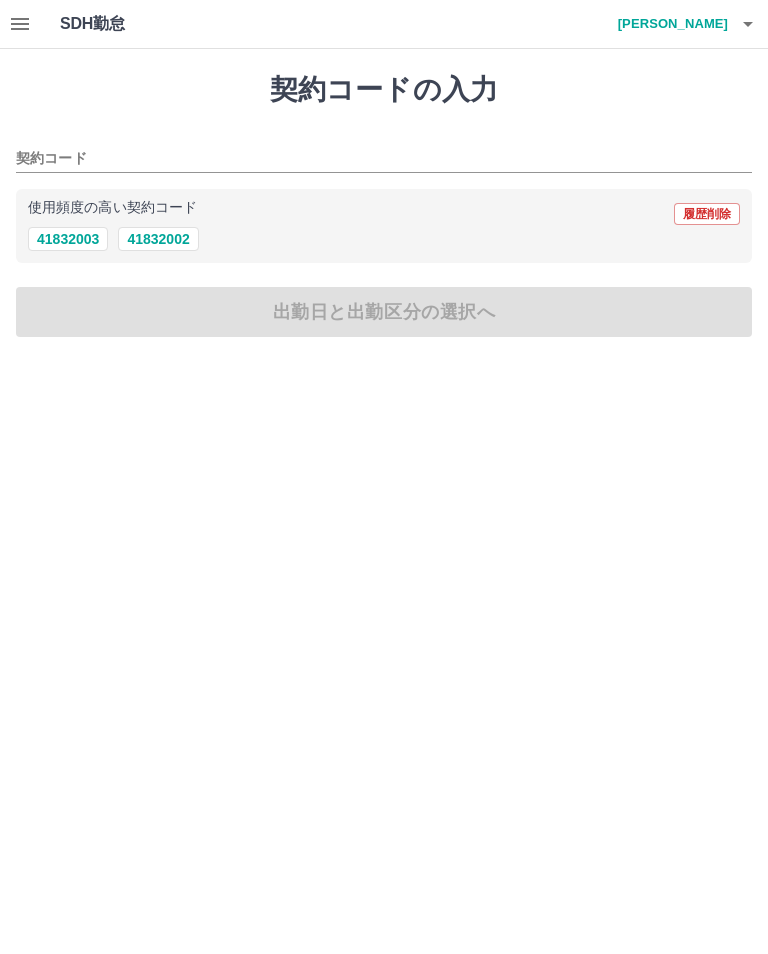 click on "41832002" at bounding box center (158, 239) 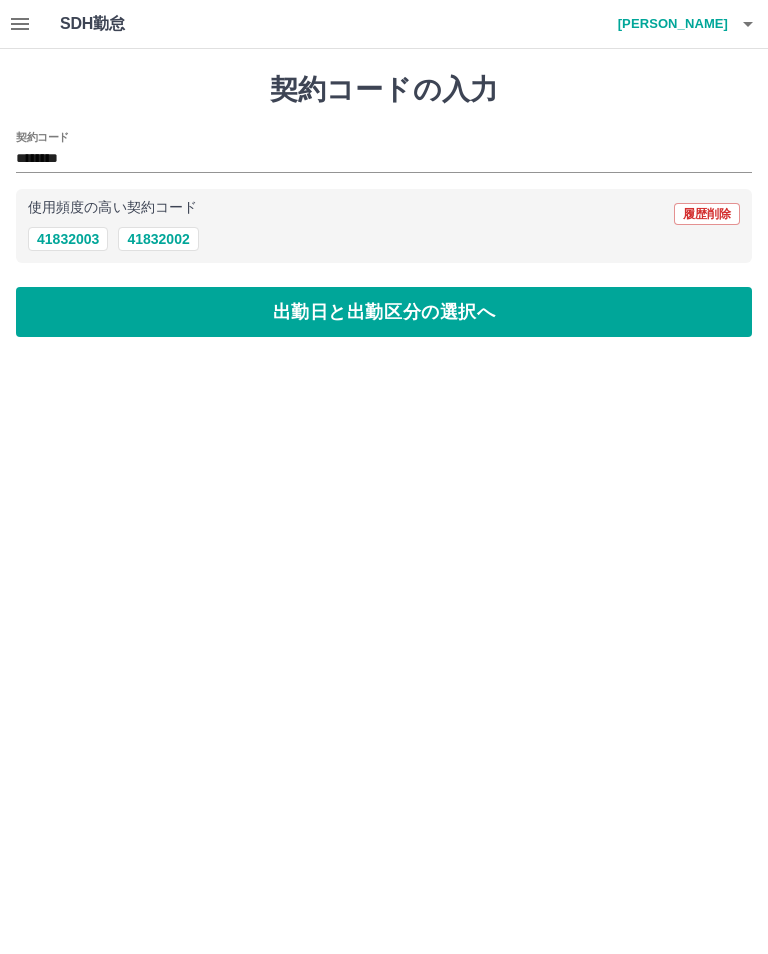 click on "出勤日と出勤区分の選択へ" at bounding box center (384, 312) 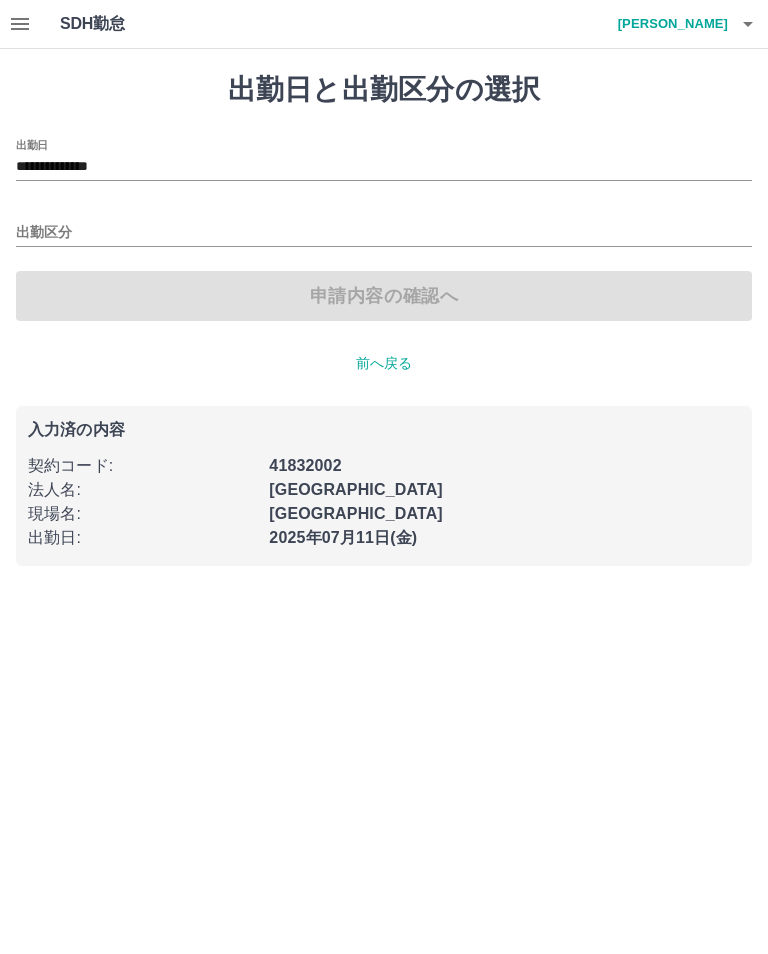 click on "**********" at bounding box center [384, 167] 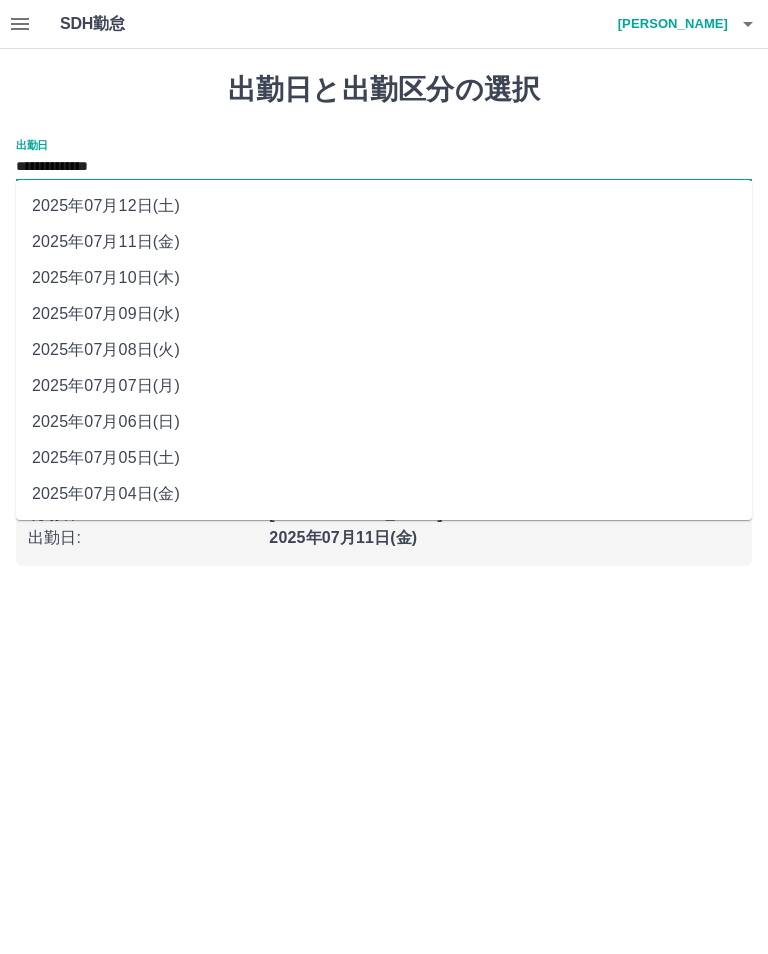 click on "2025年07月10日(木)" at bounding box center (384, 278) 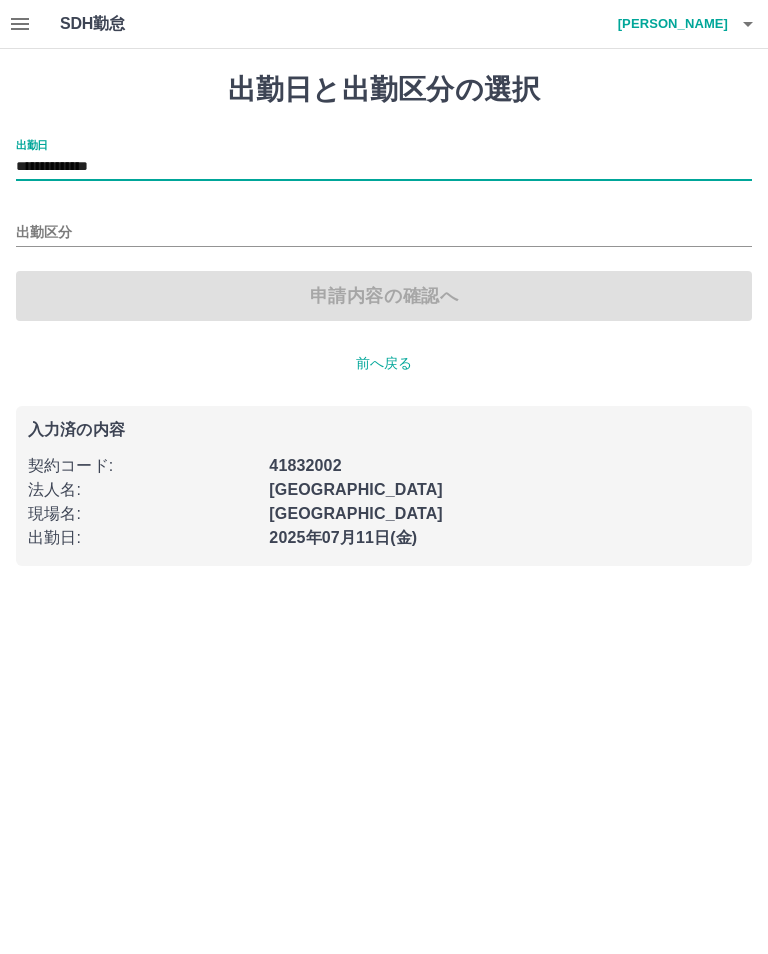 click on "出勤区分" at bounding box center (384, 233) 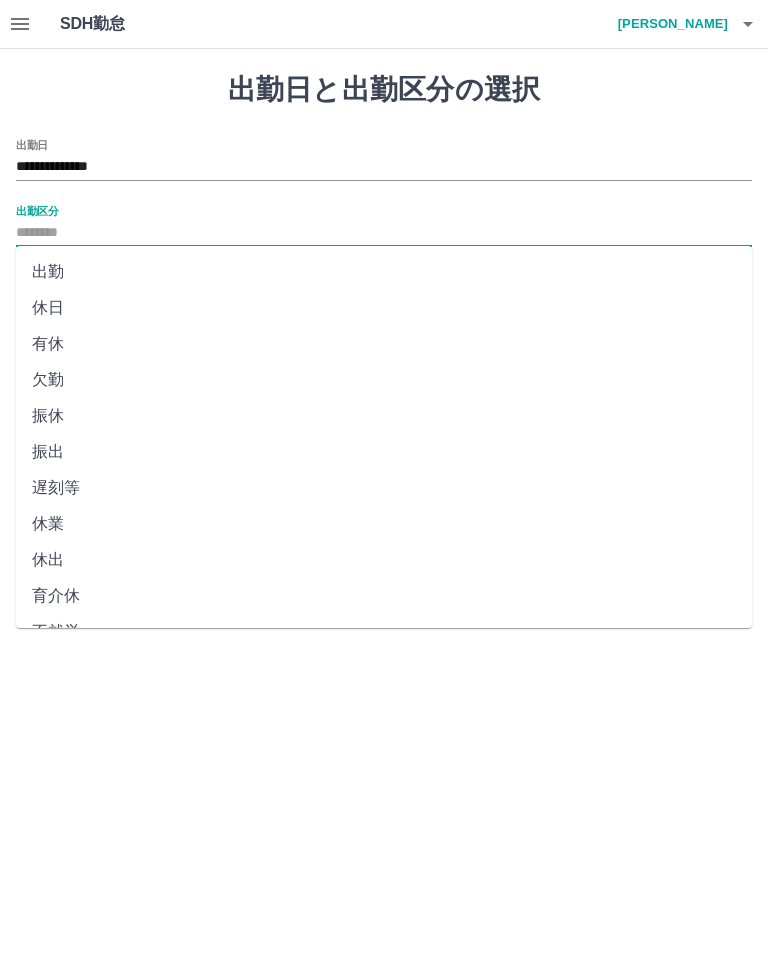 click on "出勤" at bounding box center (384, 272) 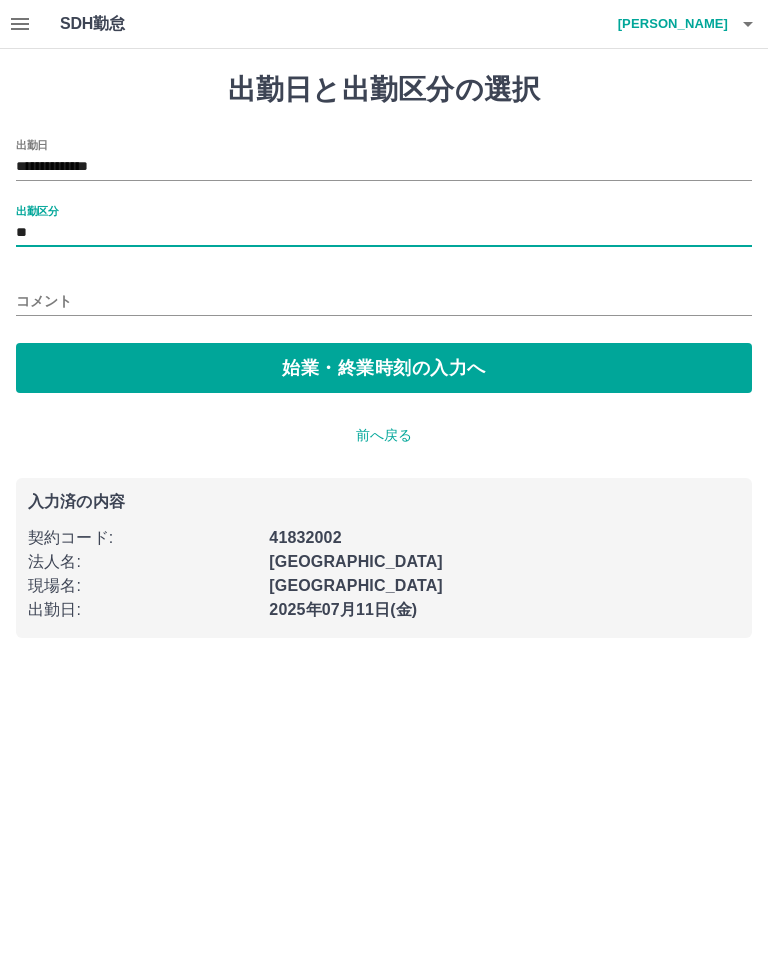 click on "始業・終業時刻の入力へ" at bounding box center [384, 368] 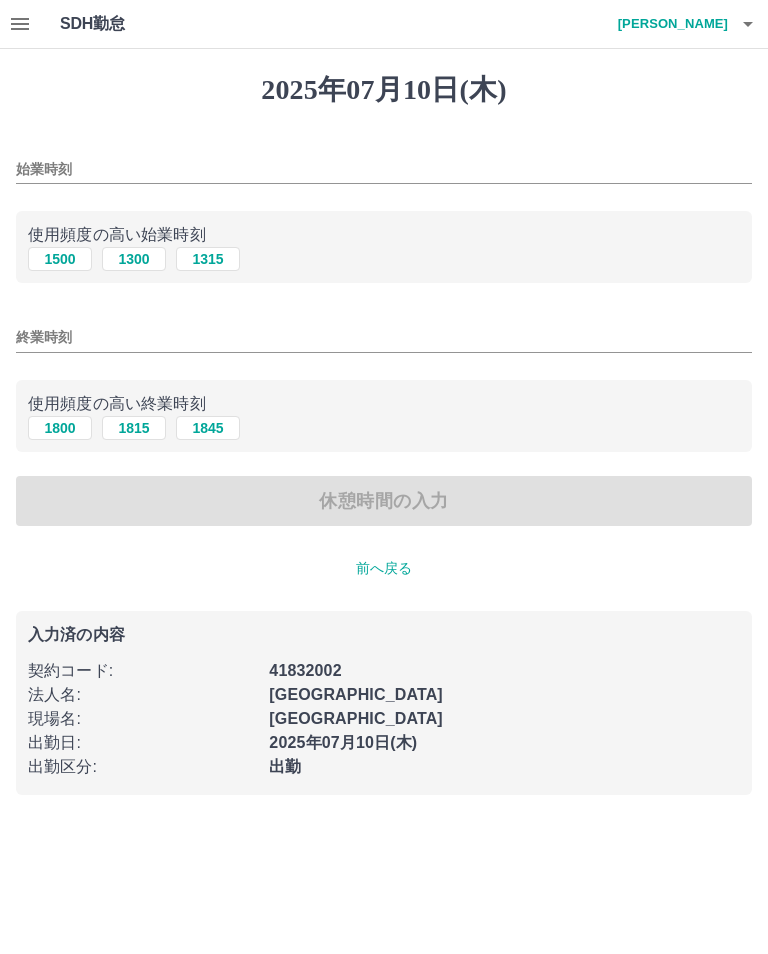 click on "始業時刻" at bounding box center (384, 169) 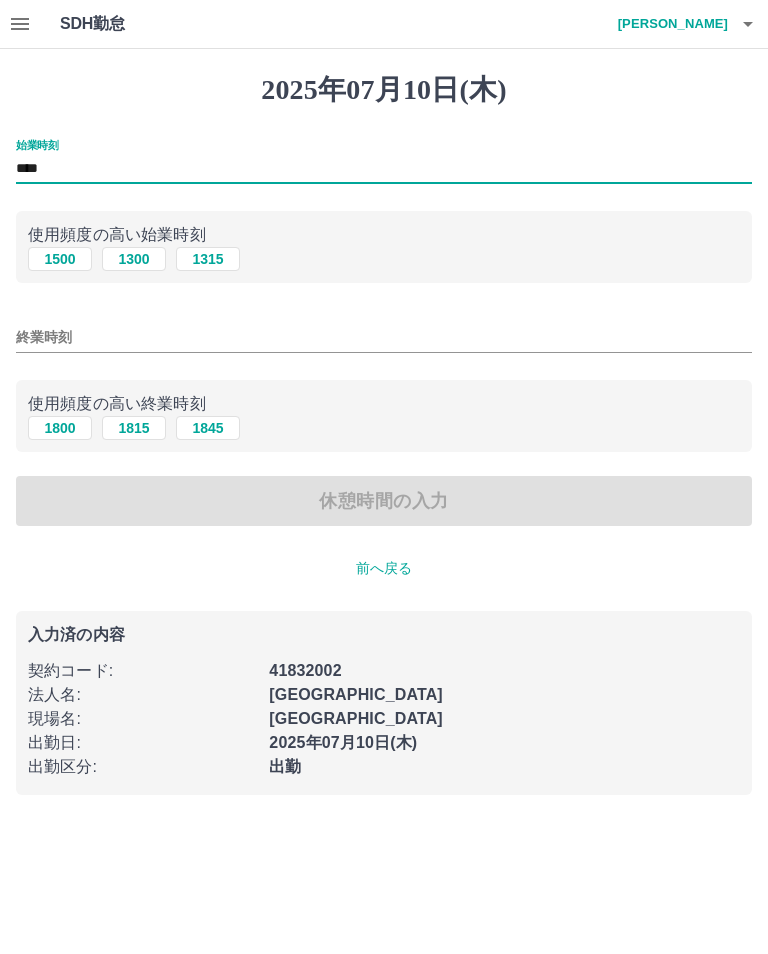 type on "****" 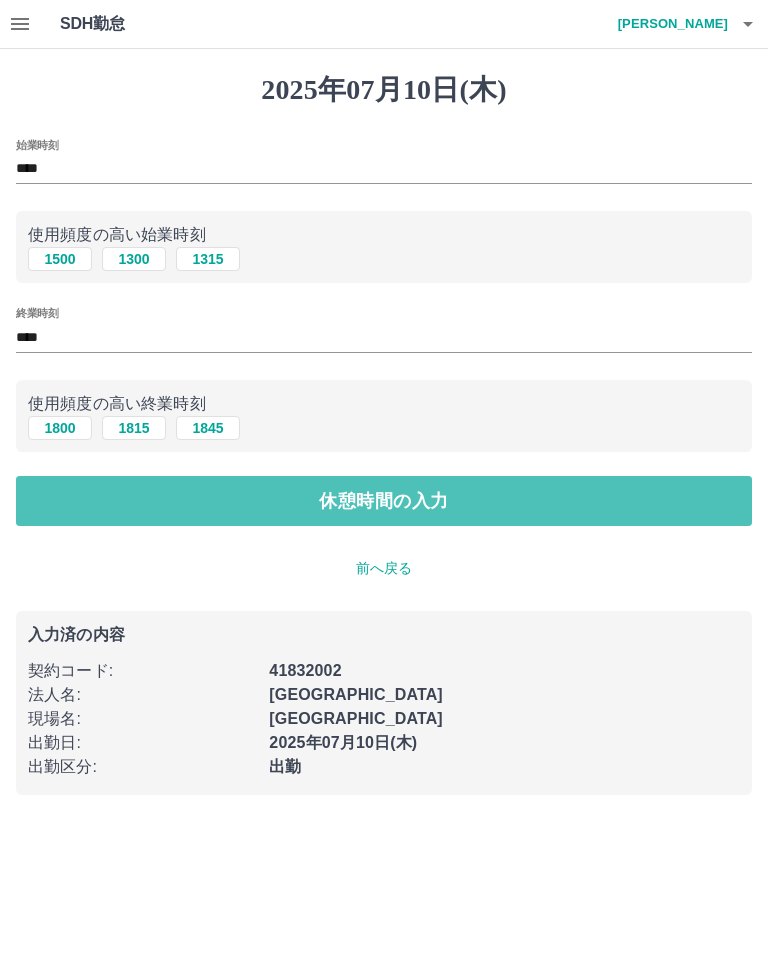 click on "休憩時間の入力" at bounding box center [384, 501] 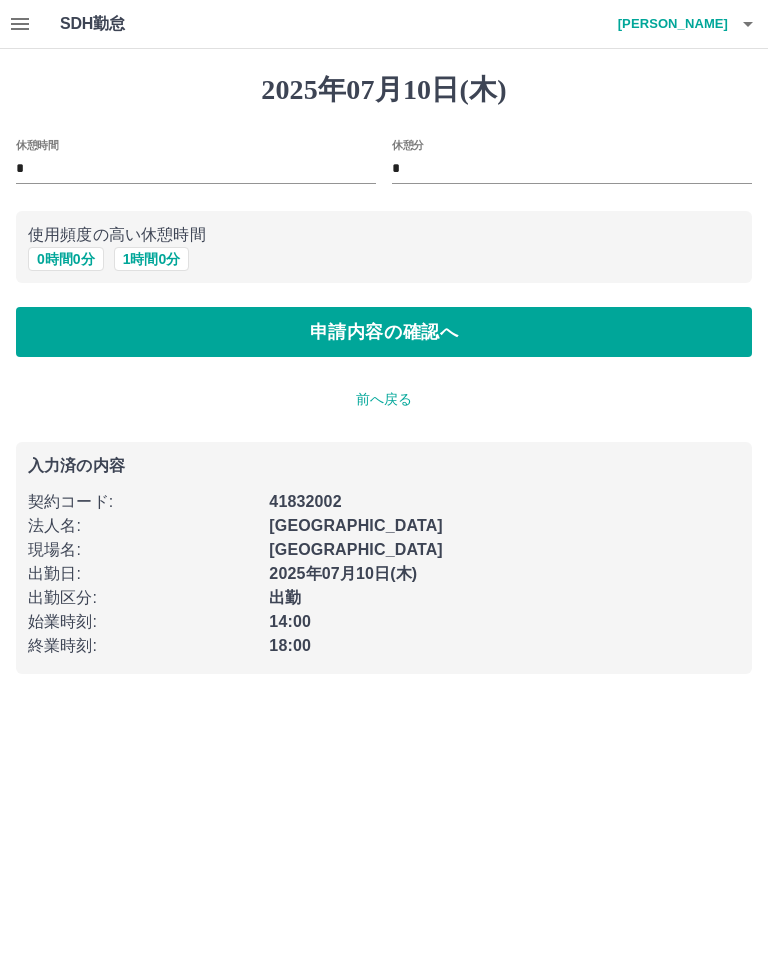 click on "申請内容の確認へ" at bounding box center (384, 332) 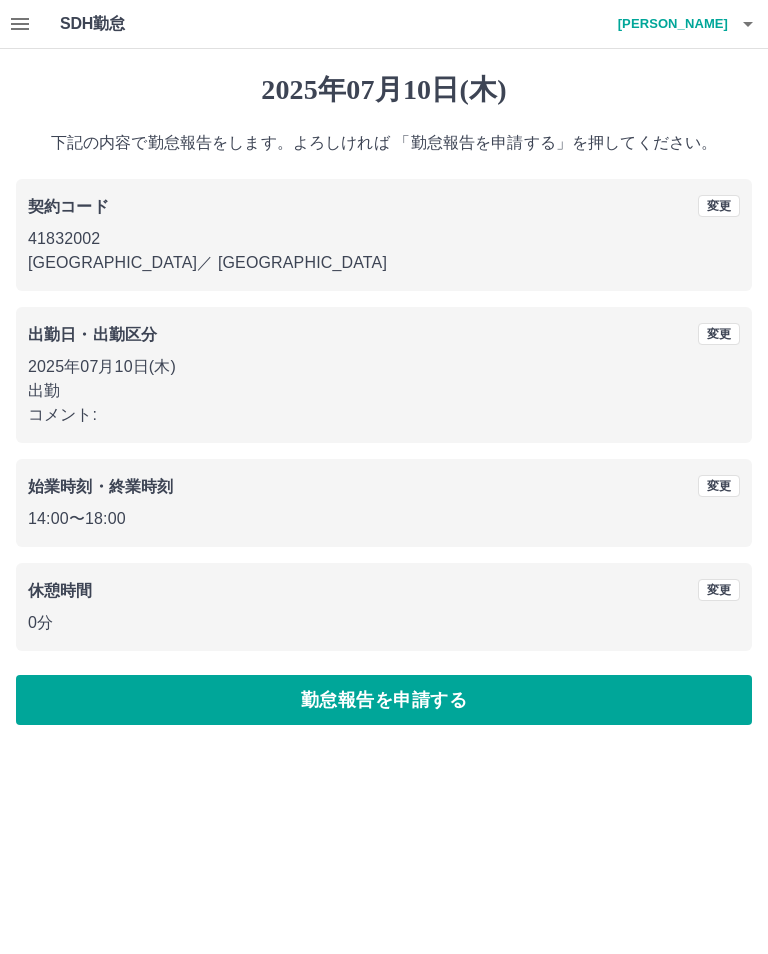 click on "勤怠報告を申請する" at bounding box center [384, 700] 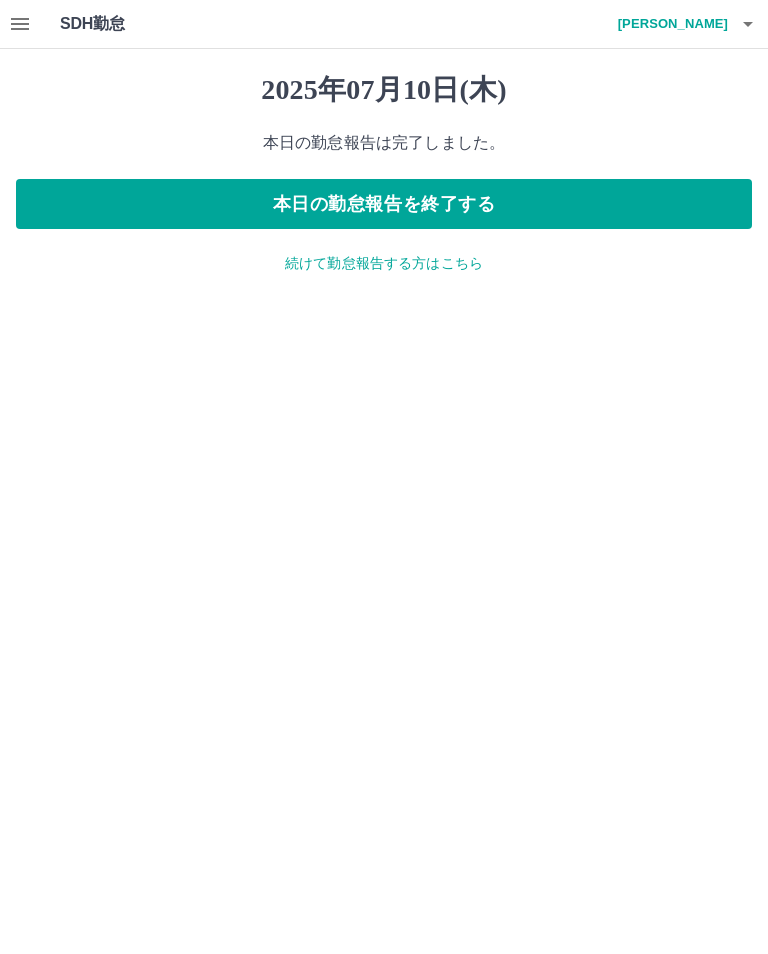 click on "本日の勤怠報告を終了する" at bounding box center [384, 204] 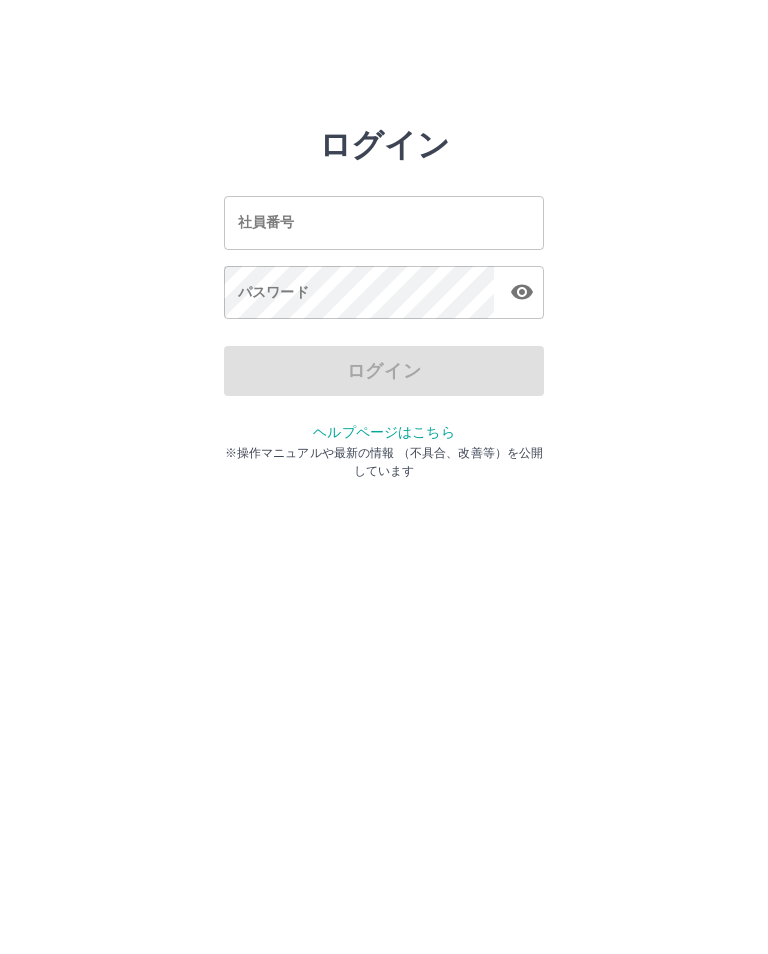 scroll, scrollTop: 0, scrollLeft: 0, axis: both 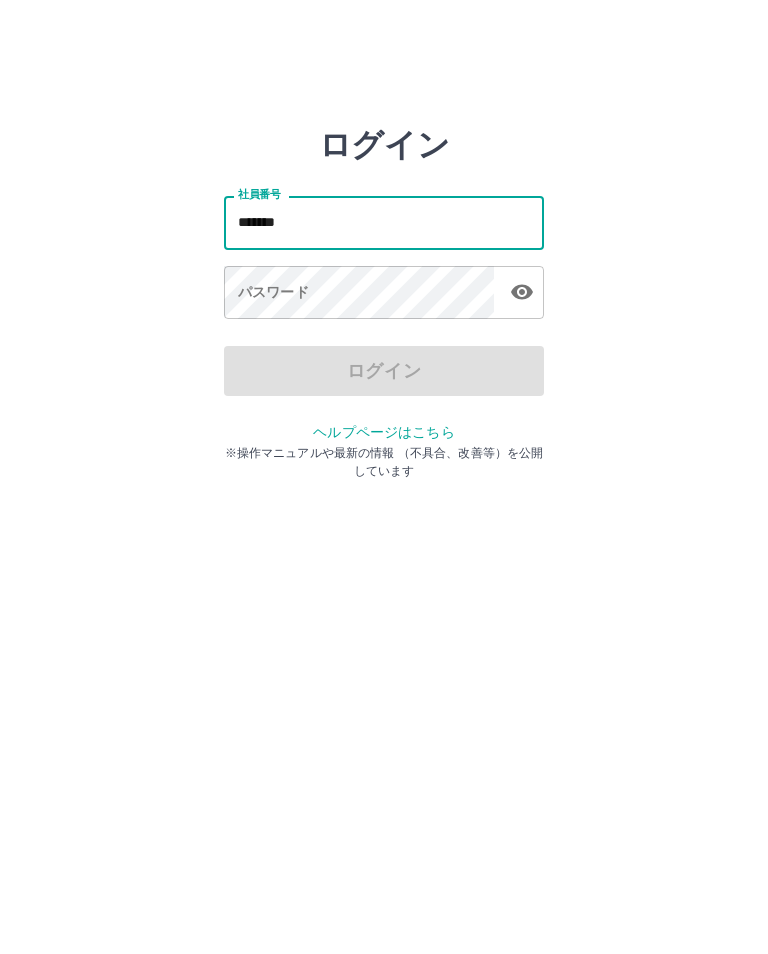 click on "パスワード パスワード" at bounding box center (384, 294) 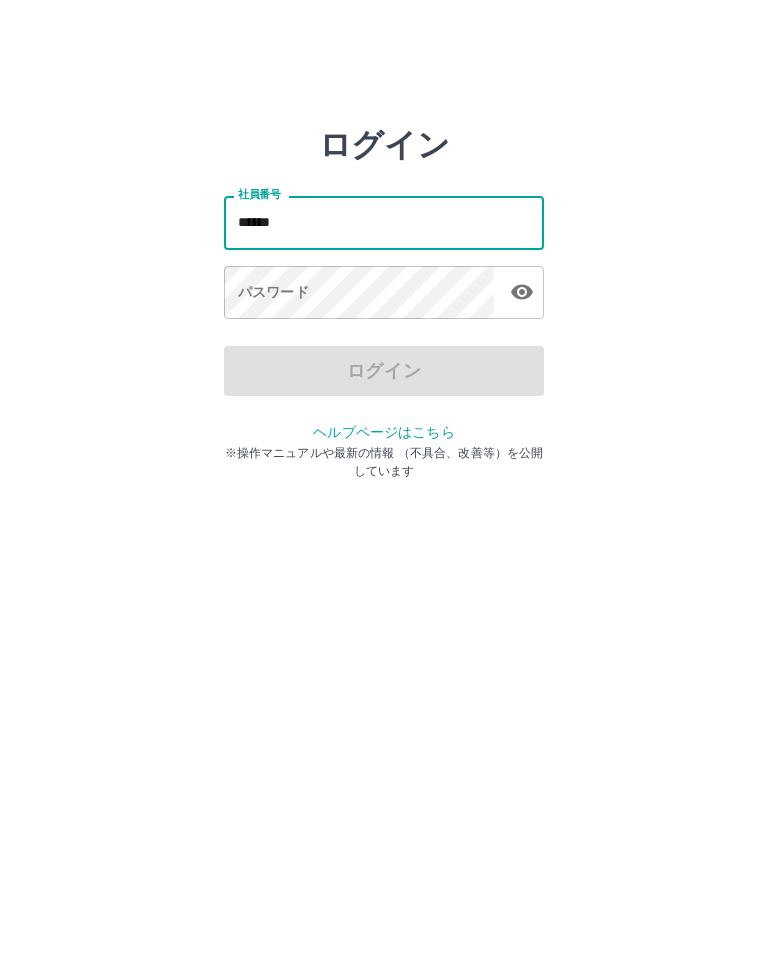 type on "*******" 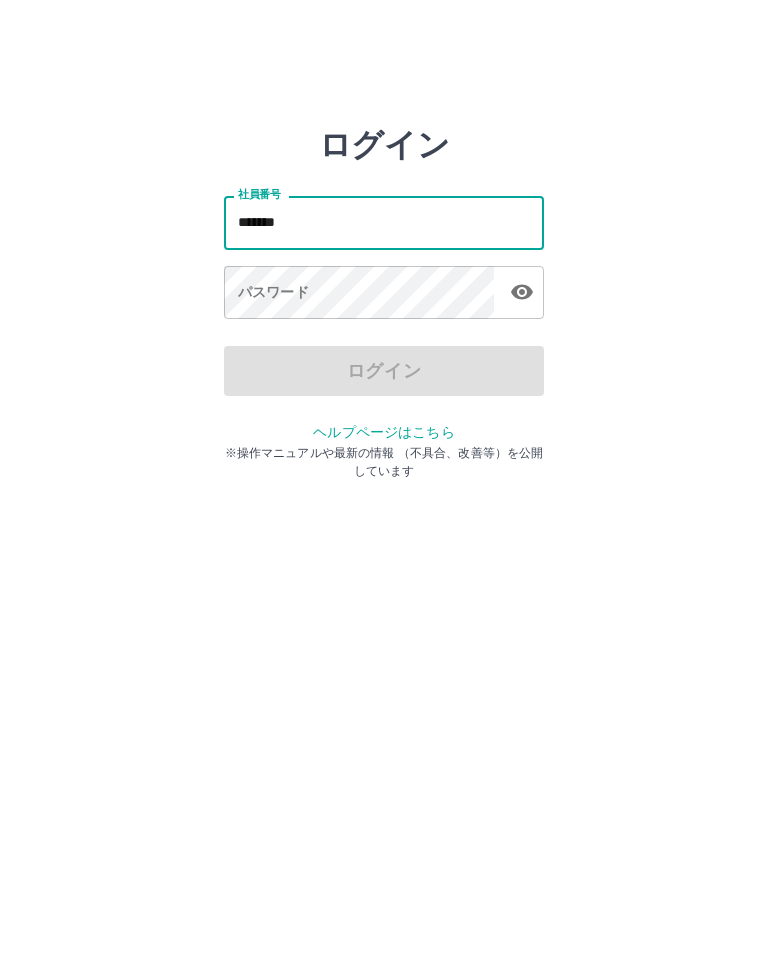 click on "パスワード パスワード" at bounding box center [384, 294] 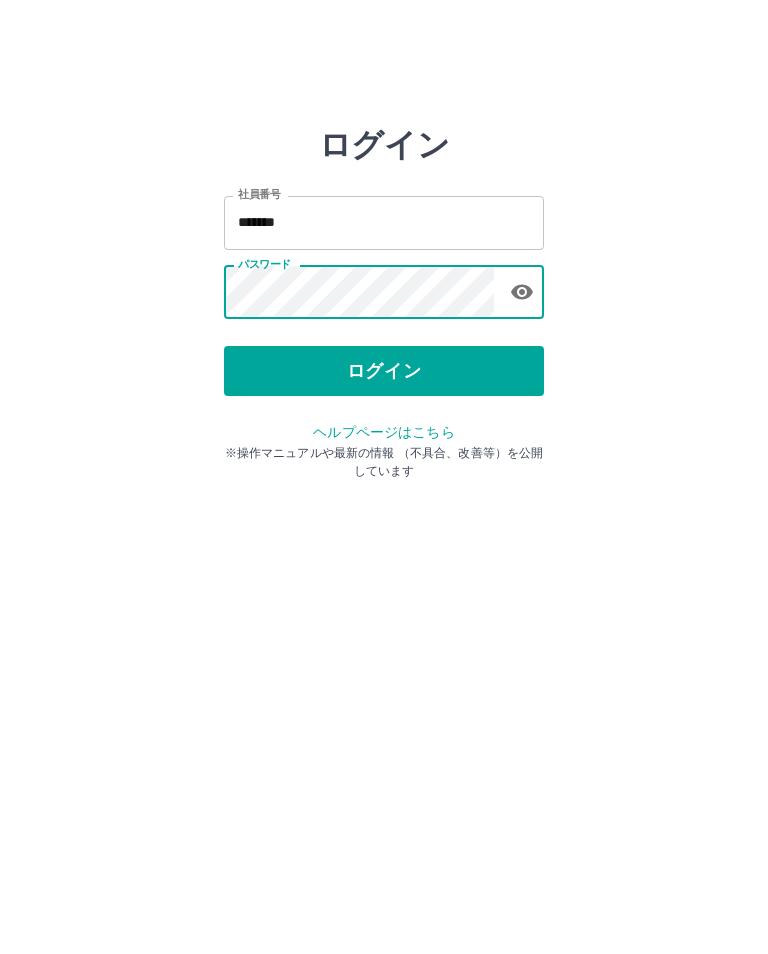 click on "ログイン" at bounding box center [384, 371] 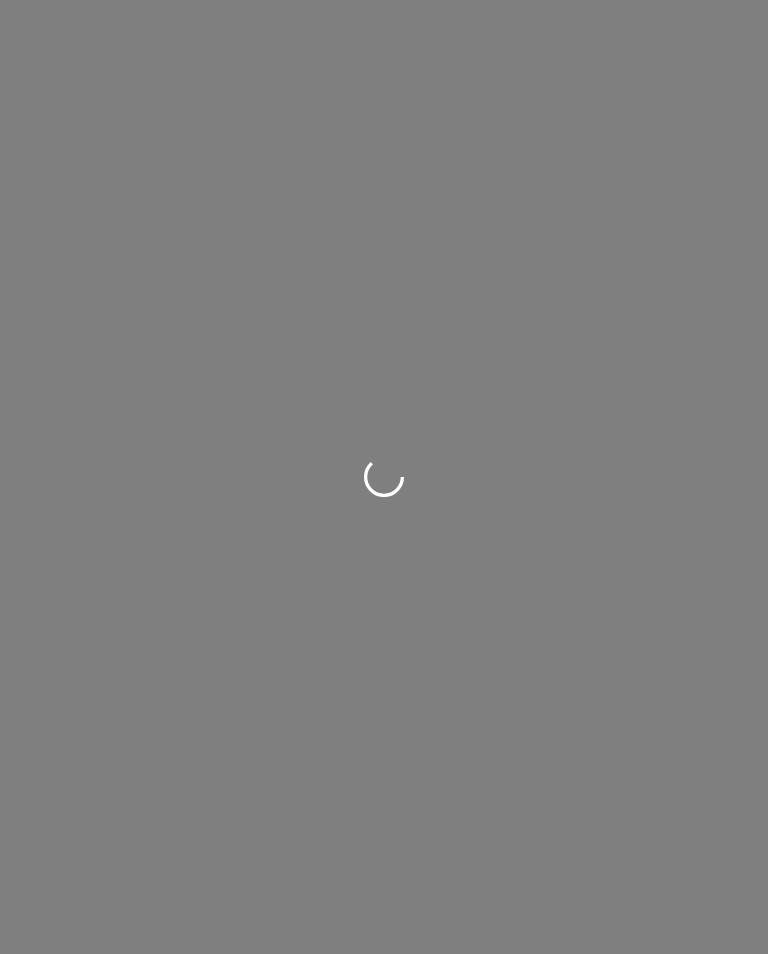 scroll, scrollTop: 0, scrollLeft: 0, axis: both 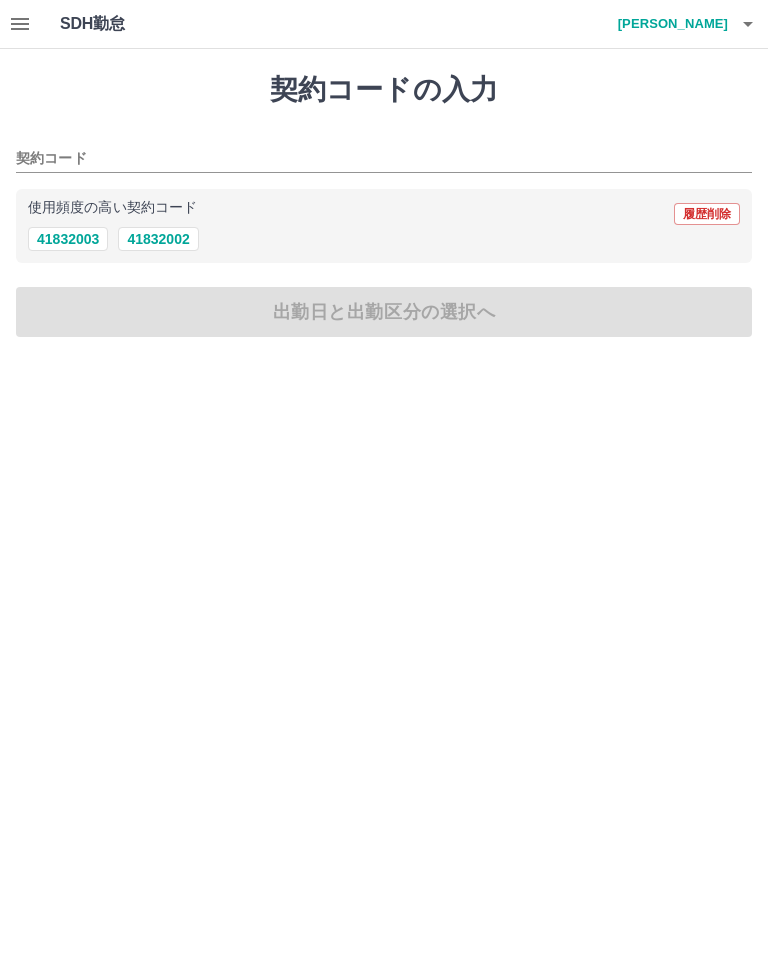 click on "41832002" at bounding box center [158, 239] 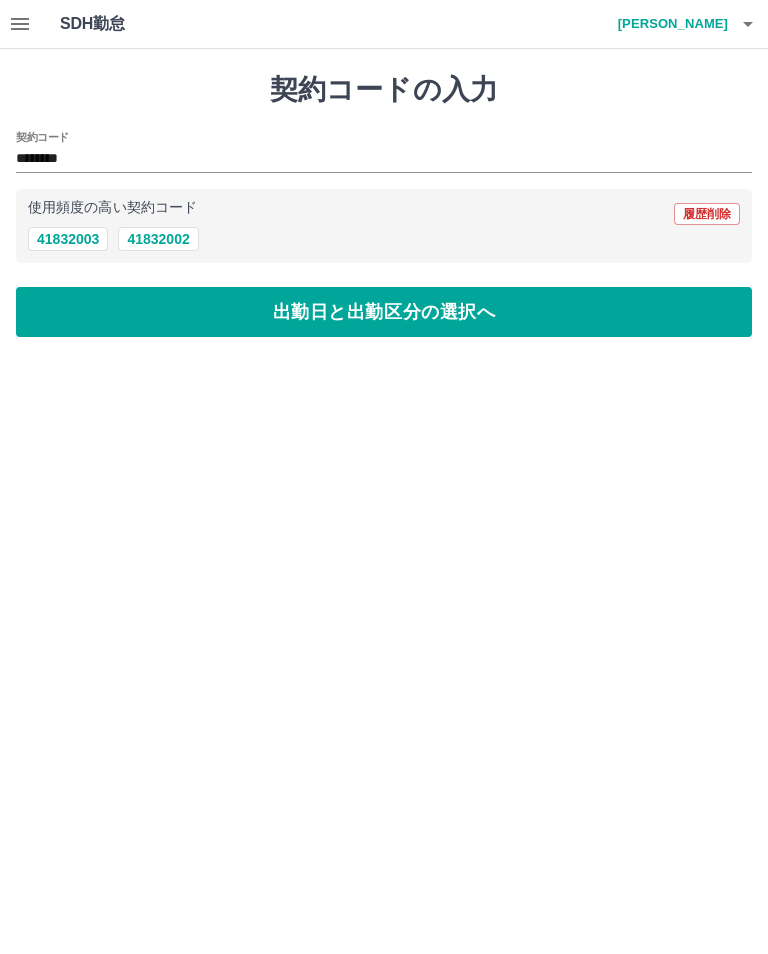 click on "出勤日と出勤区分の選択へ" at bounding box center (384, 312) 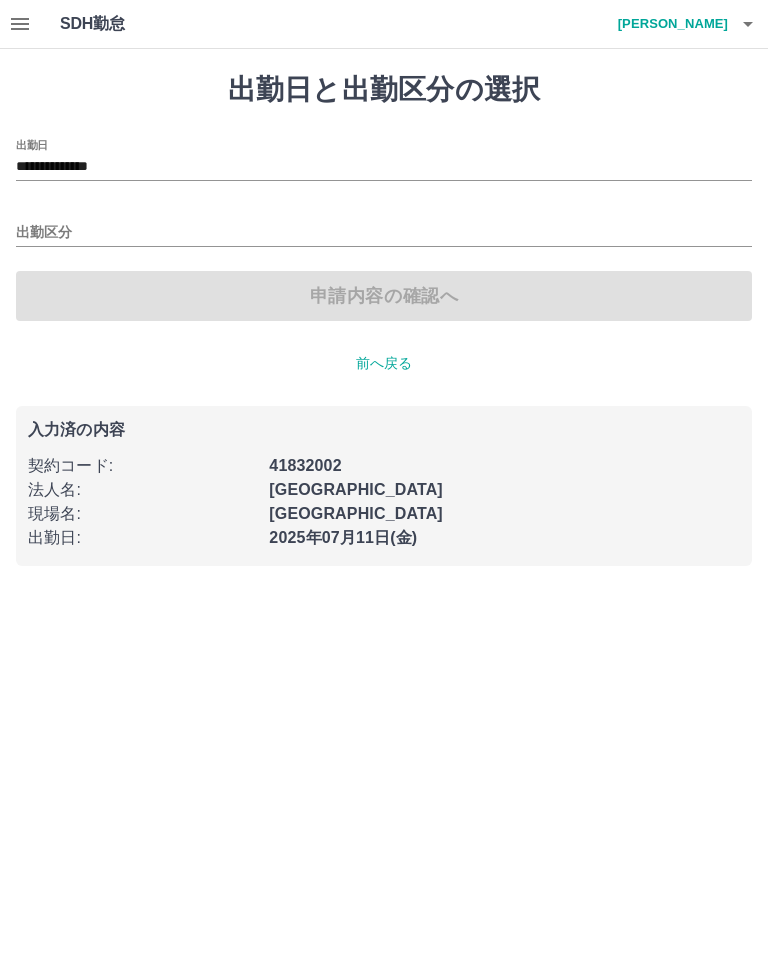 click on "**********" at bounding box center [384, 167] 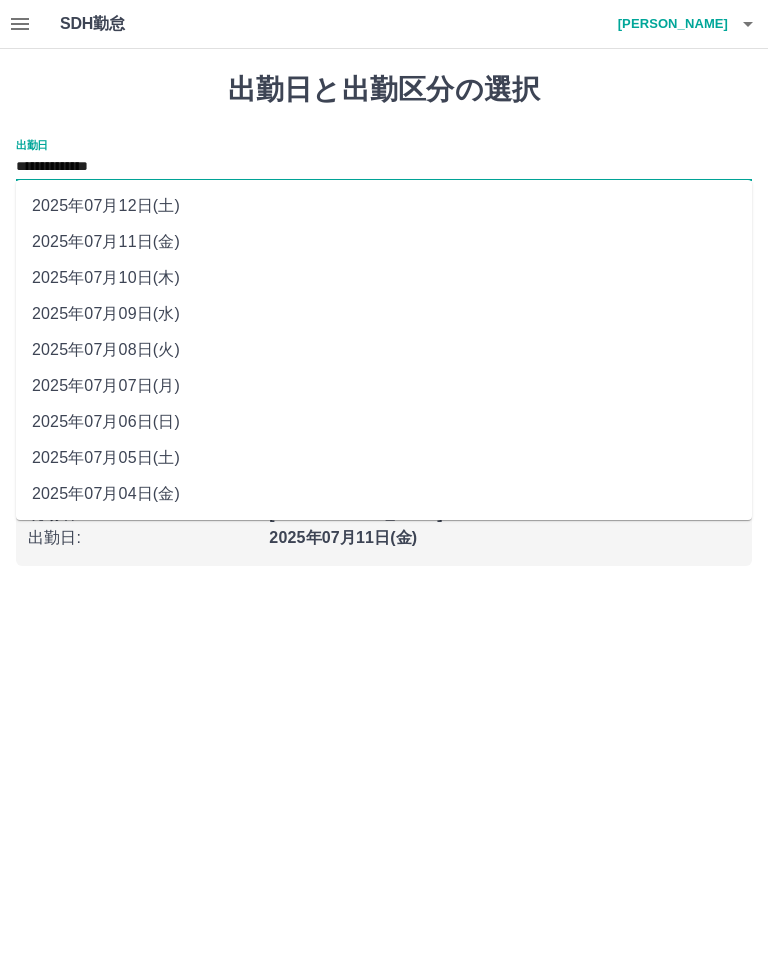 click on "2025年07月09日(水)" at bounding box center (384, 314) 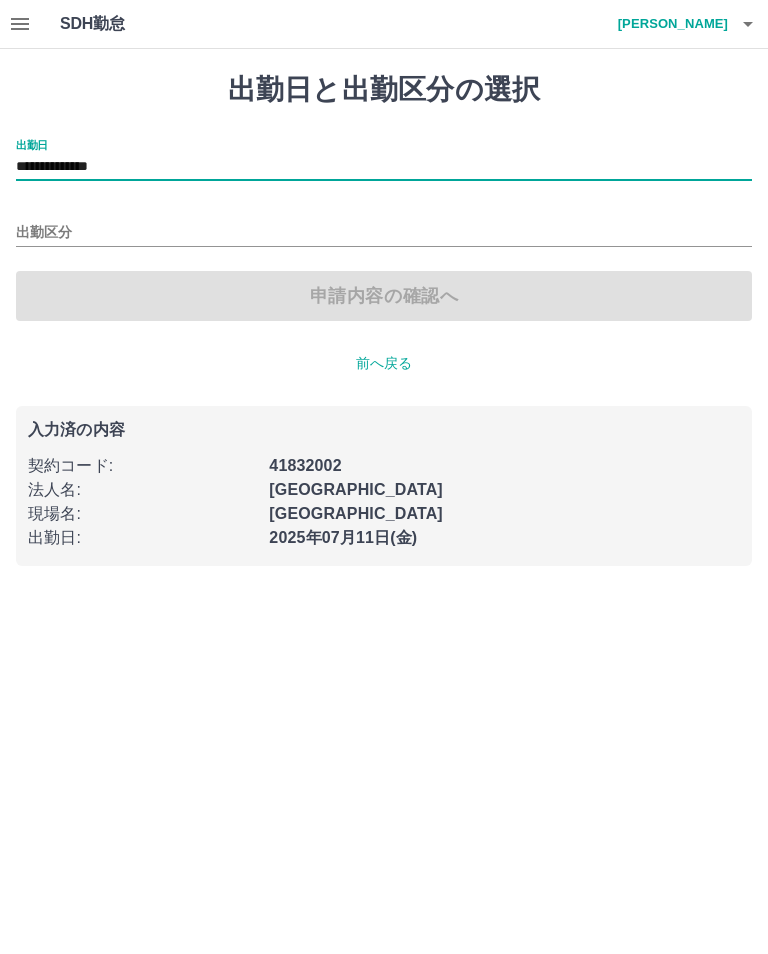 click on "出勤区分" at bounding box center (384, 233) 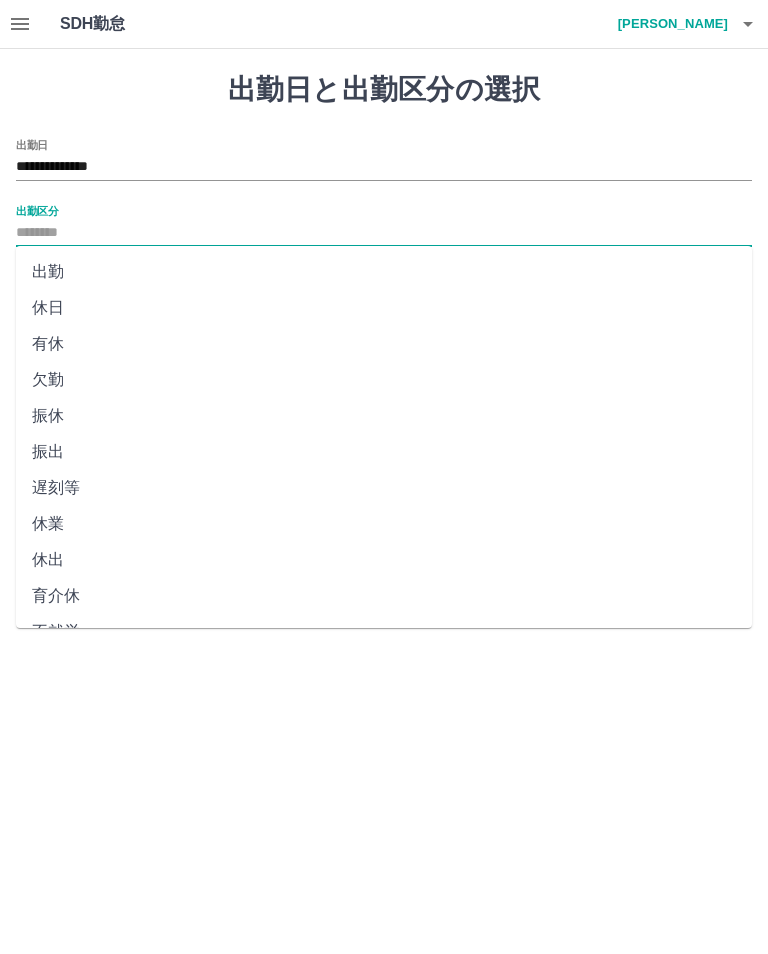click on "出勤" at bounding box center [384, 272] 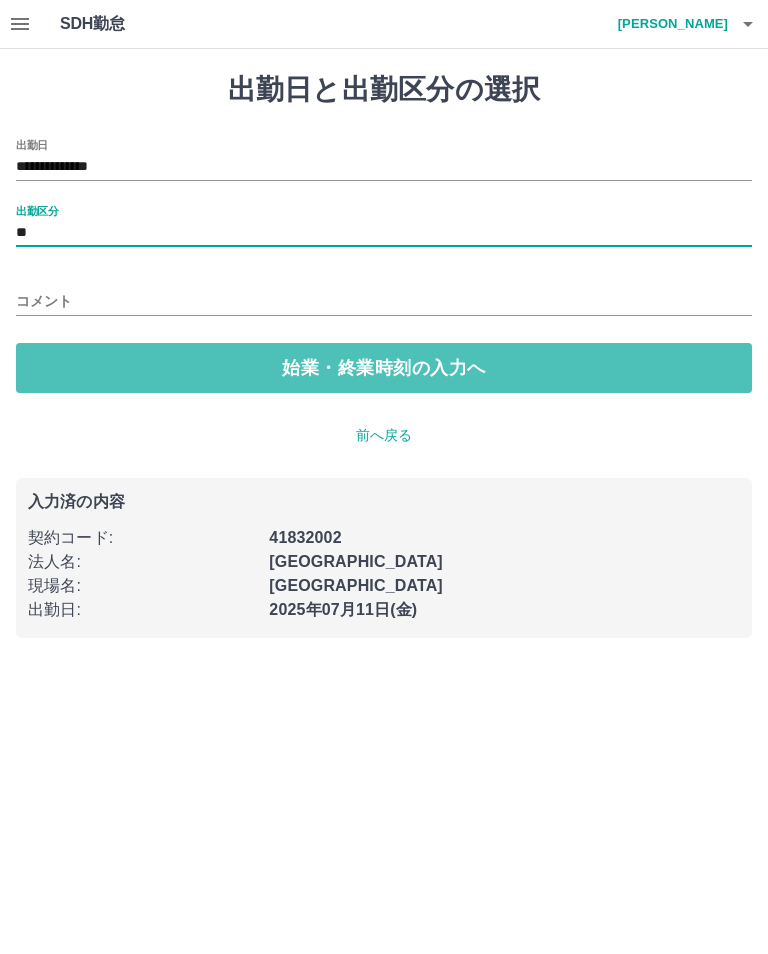 click on "始業・終業時刻の入力へ" at bounding box center (384, 368) 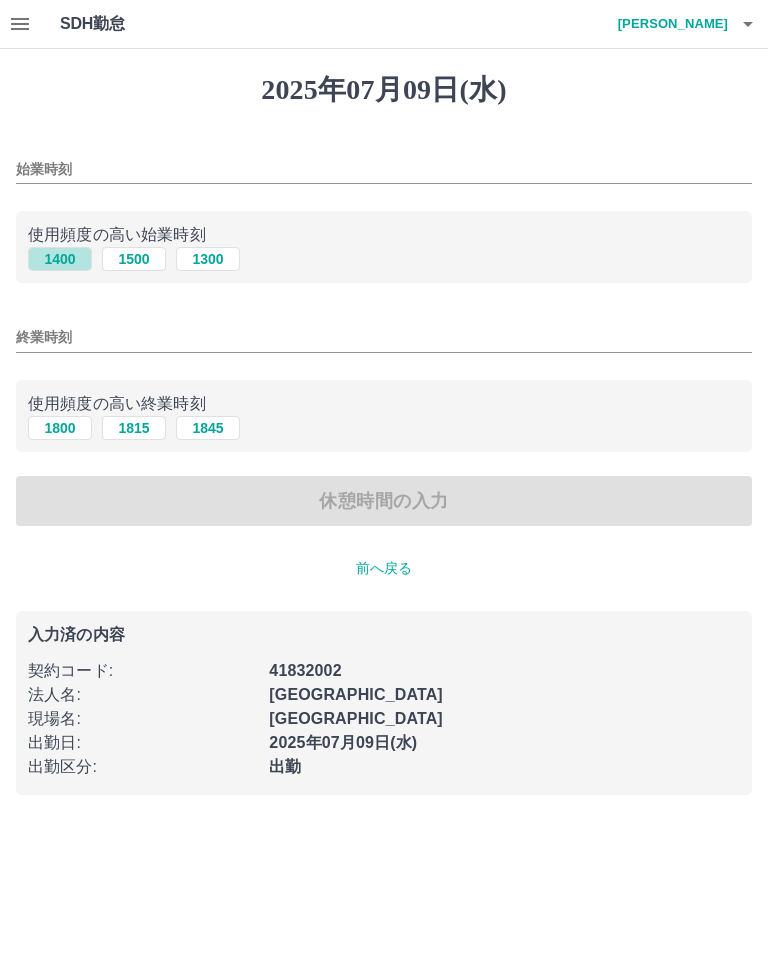 click on "1400" at bounding box center [60, 259] 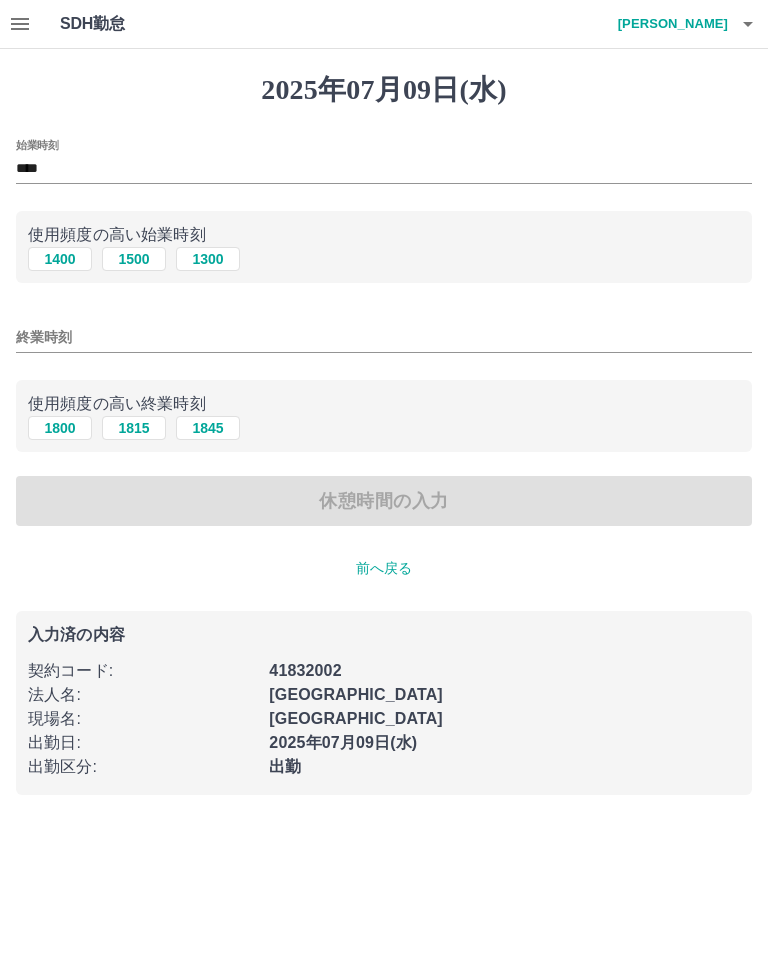 click on "終業時刻" at bounding box center (384, 337) 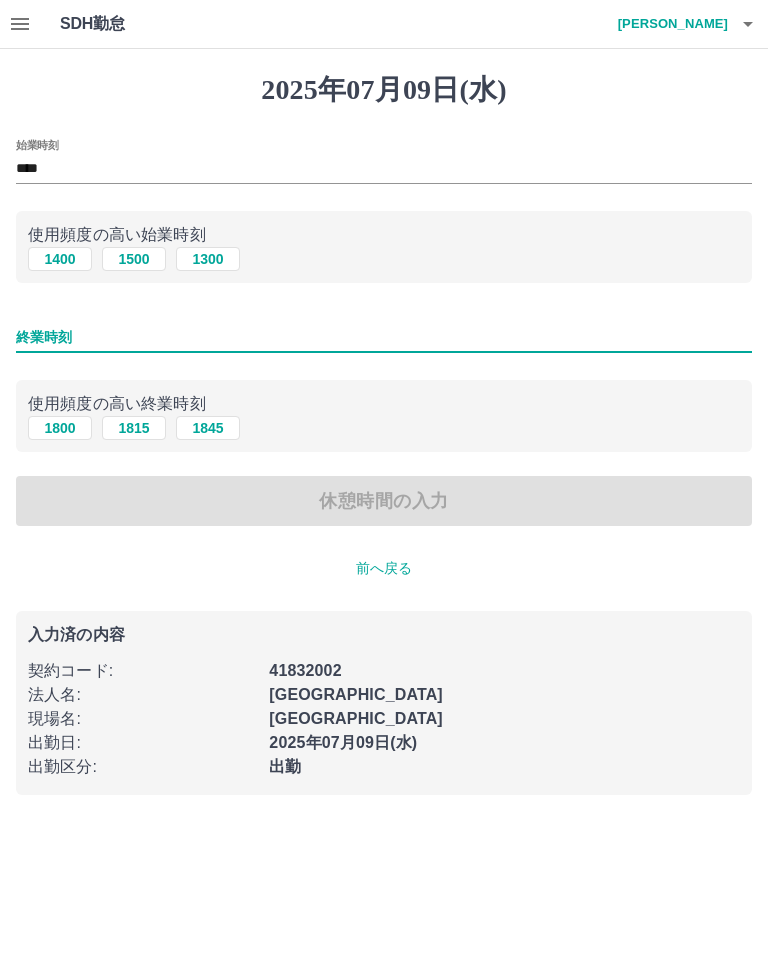 click on "1800" at bounding box center [60, 428] 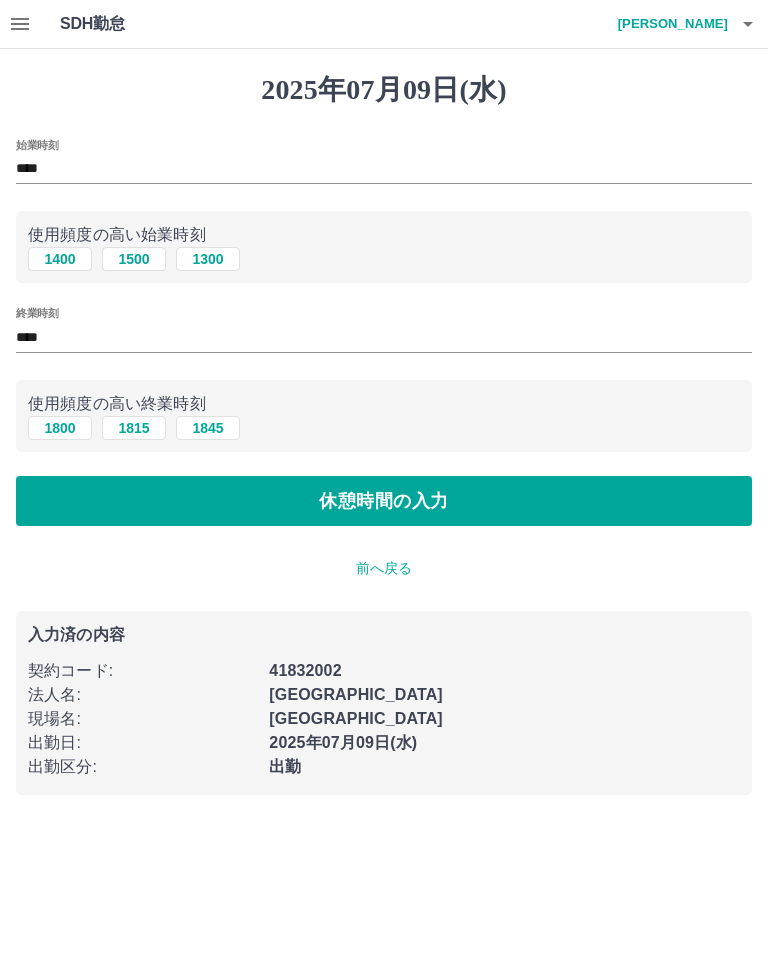 click on "休憩時間の入力" at bounding box center (384, 501) 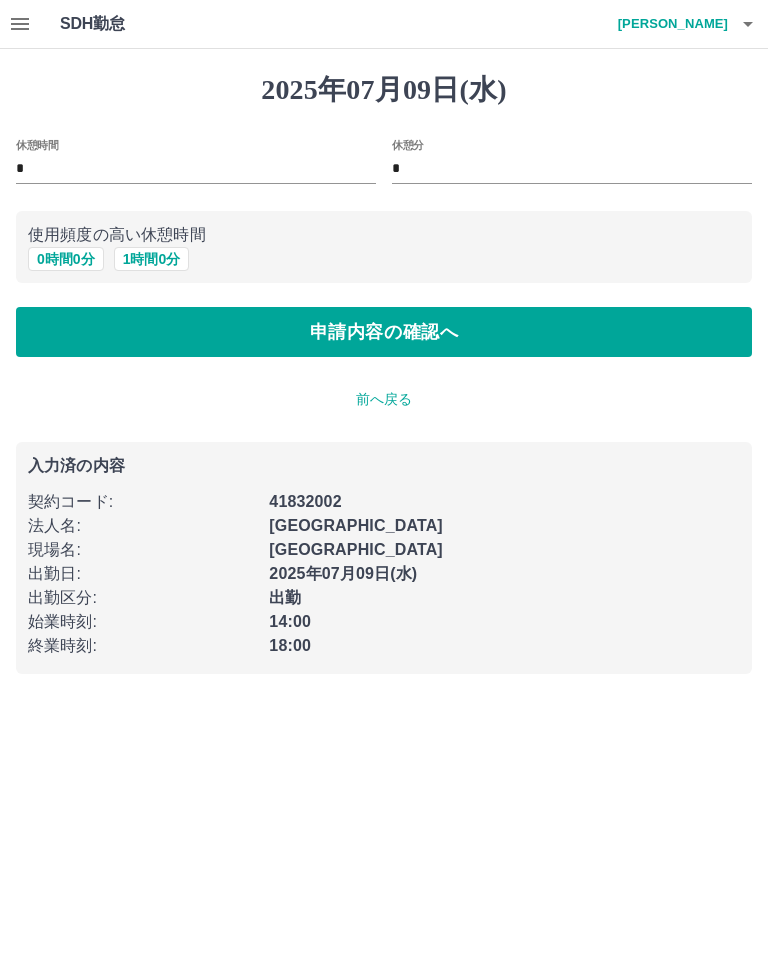 click on "申請内容の確認へ" at bounding box center (384, 332) 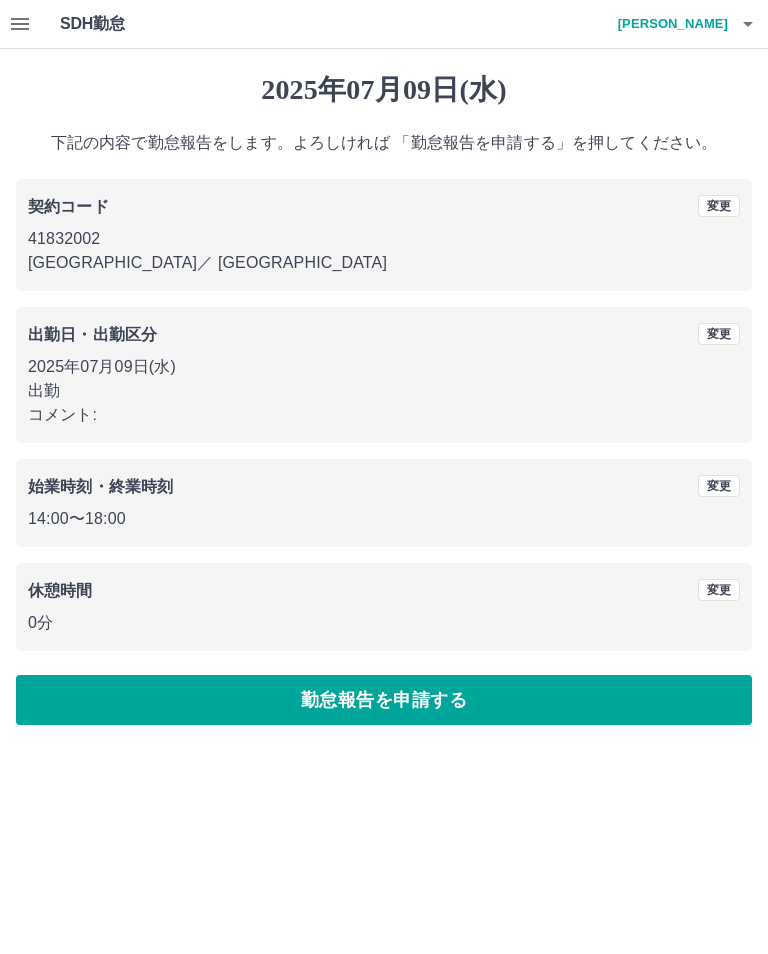 click on "勤怠報告を申請する" at bounding box center [384, 700] 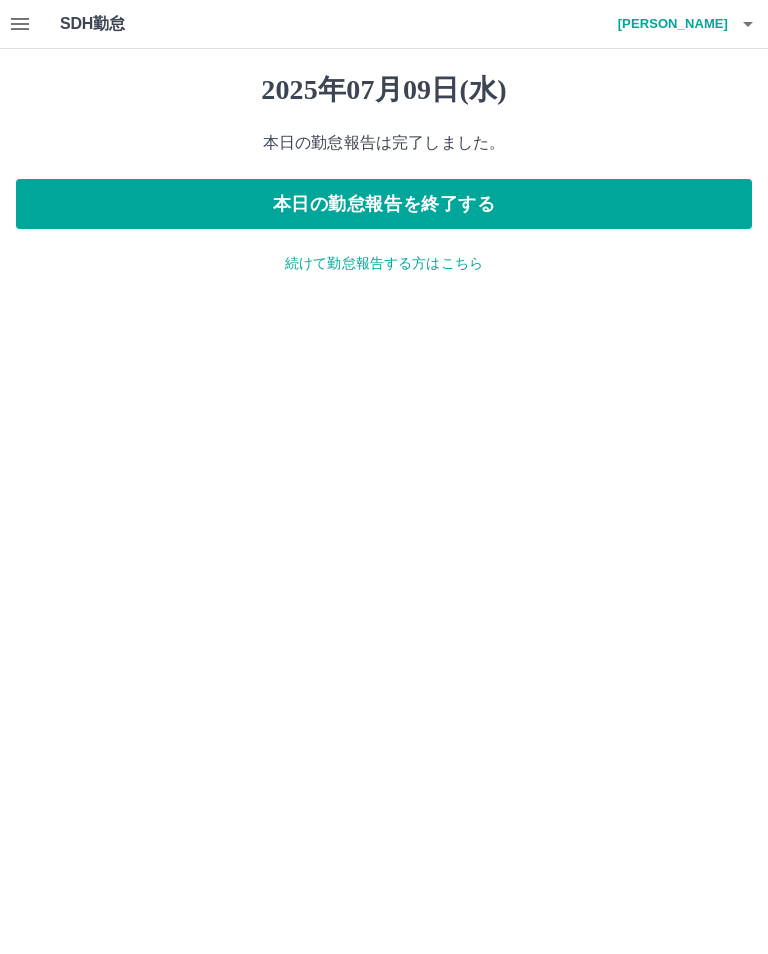click on "本日の勤怠報告を終了する" at bounding box center [384, 204] 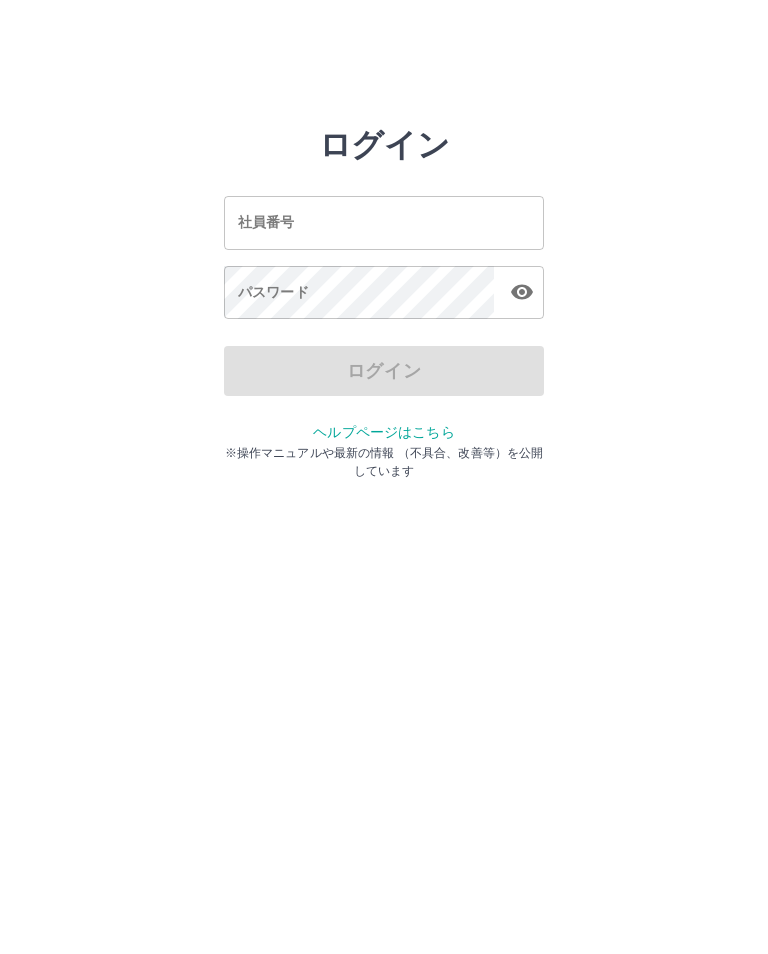 scroll, scrollTop: 0, scrollLeft: 0, axis: both 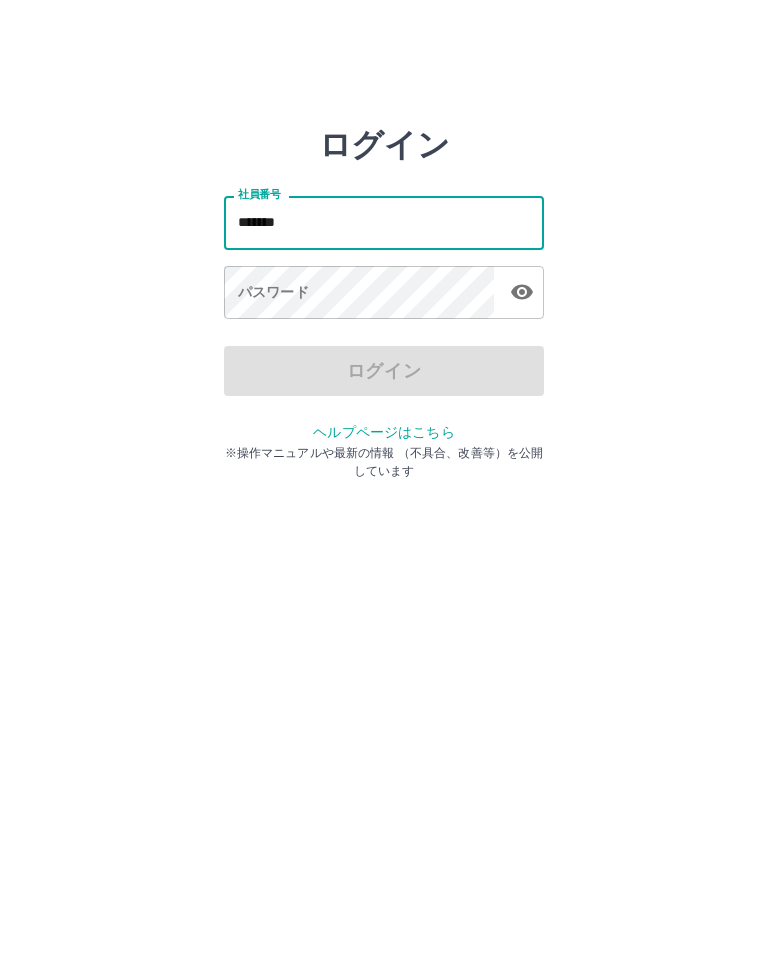type on "*******" 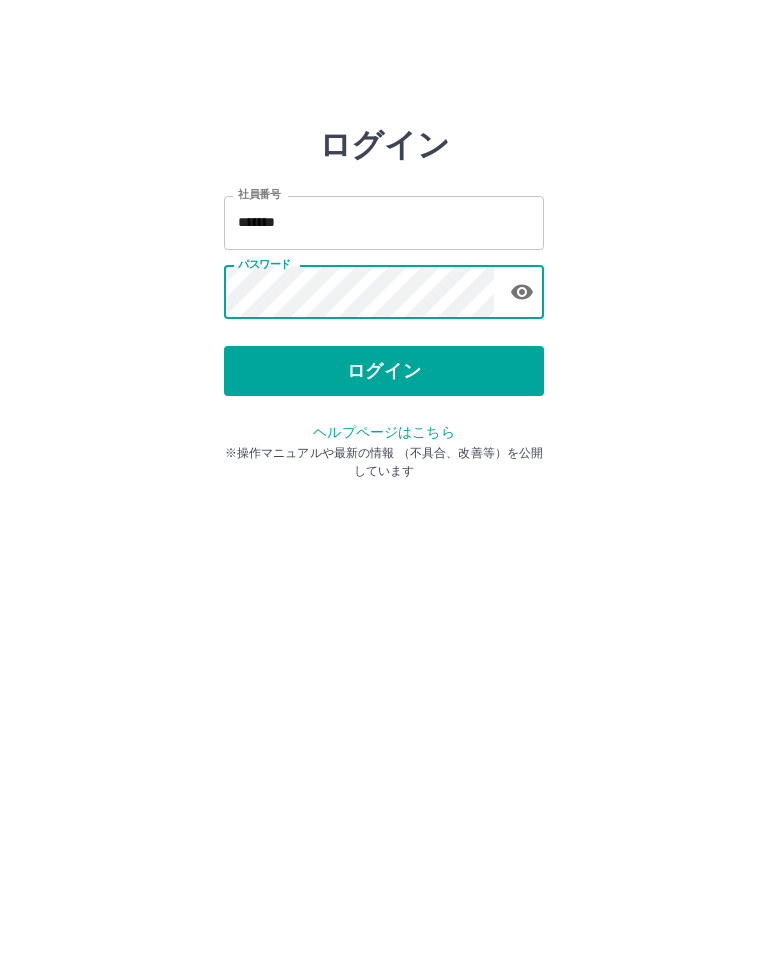 click on "ログイン" at bounding box center (384, 371) 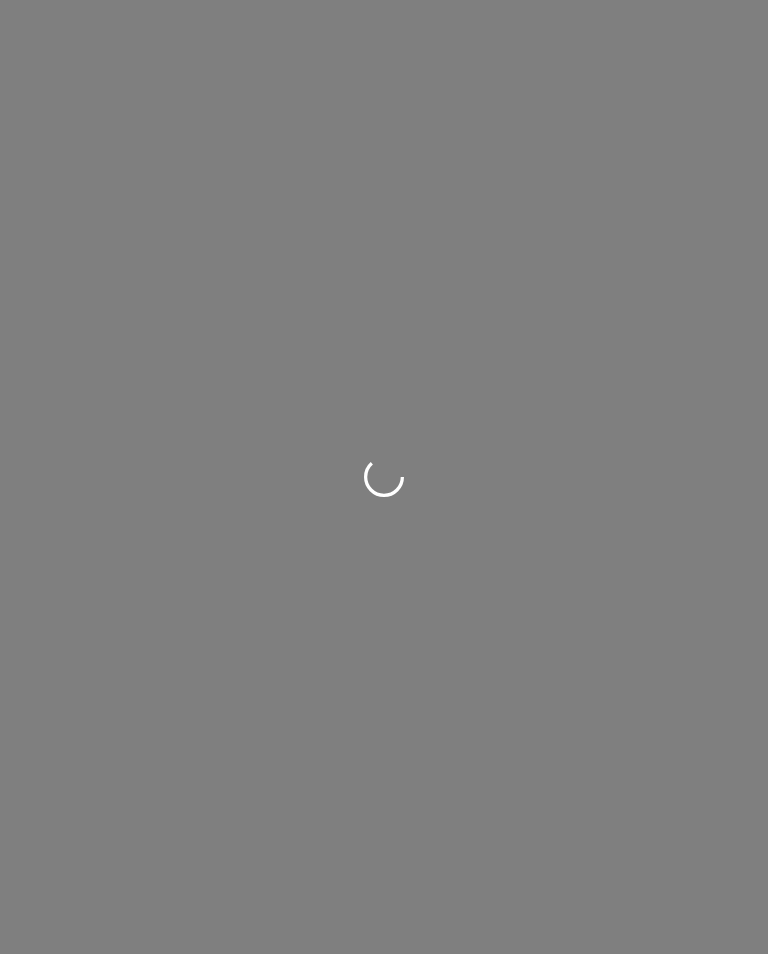 scroll, scrollTop: 0, scrollLeft: 0, axis: both 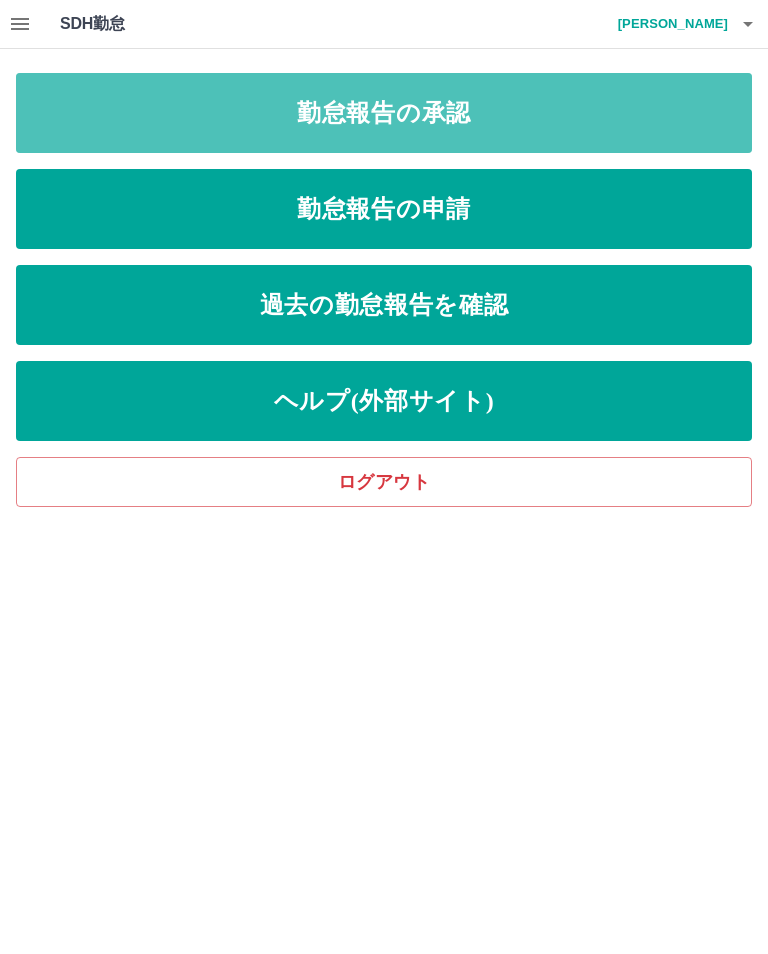 click on "勤怠報告の承認" at bounding box center [384, 113] 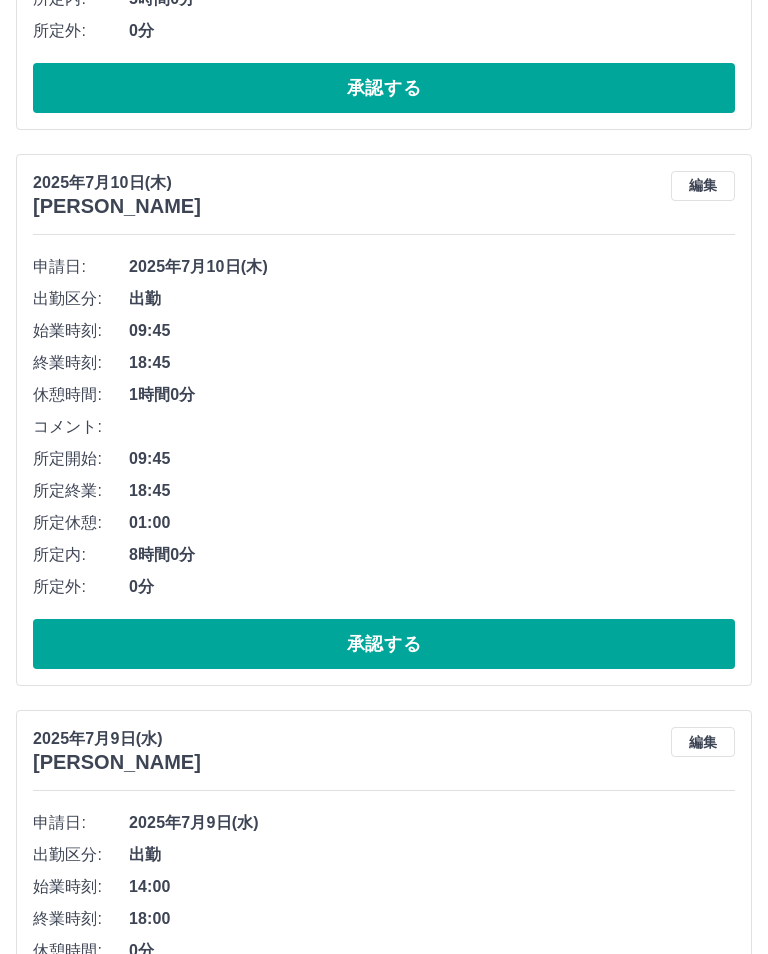 scroll, scrollTop: 3702, scrollLeft: 0, axis: vertical 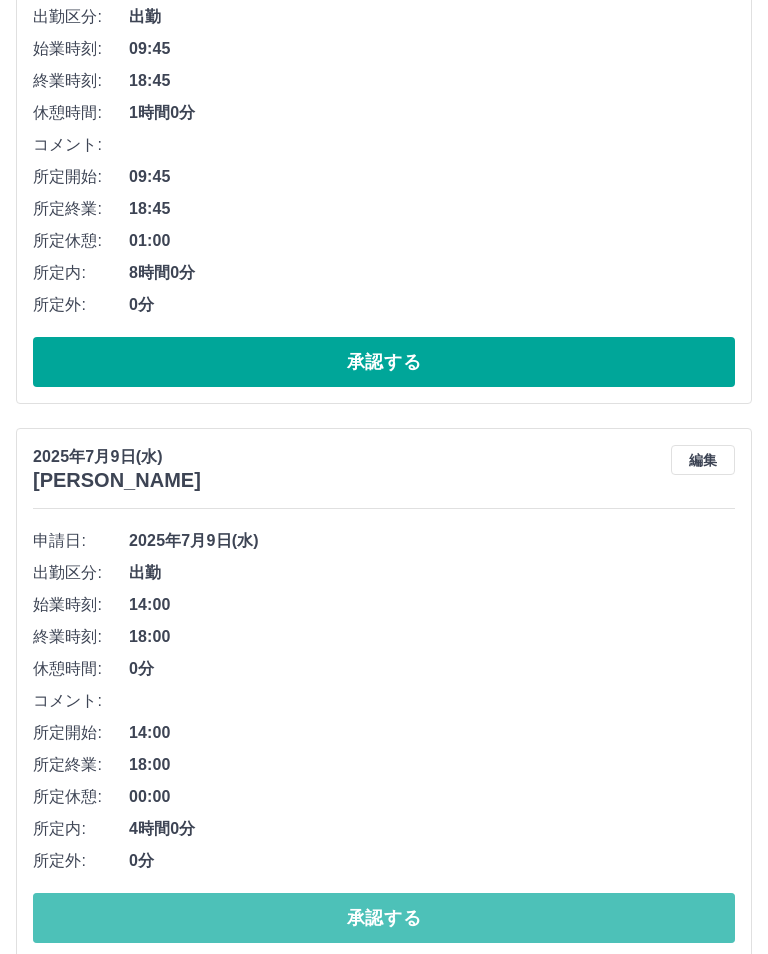 click on "承認する" at bounding box center [384, 918] 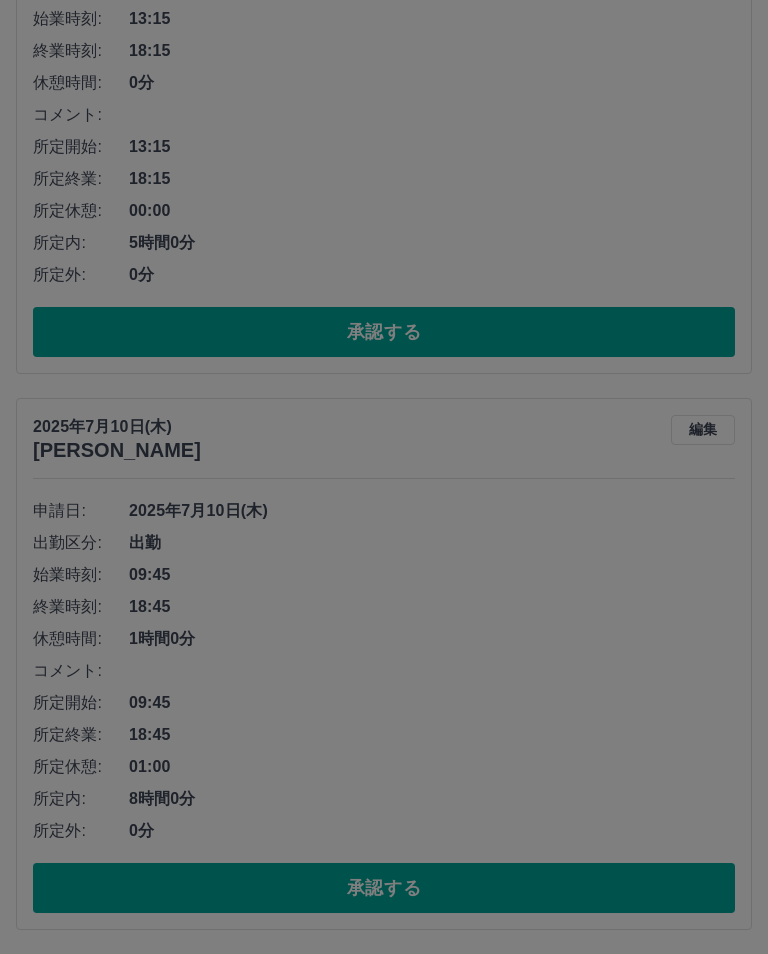 scroll, scrollTop: 3146, scrollLeft: 0, axis: vertical 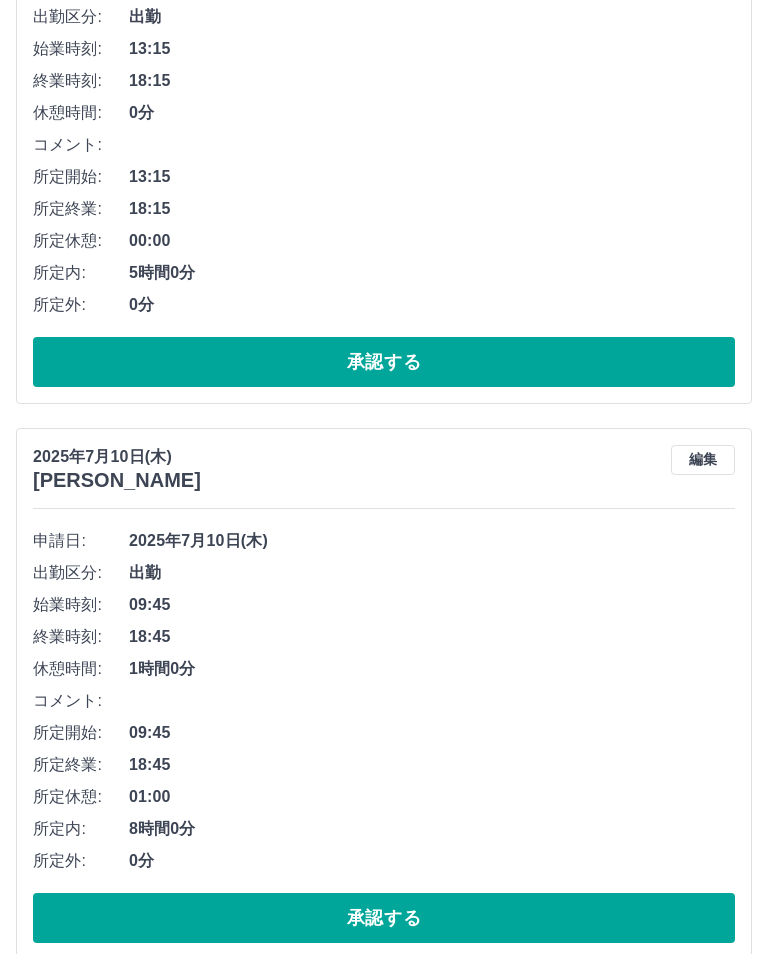 click on "承認する" at bounding box center (384, 918) 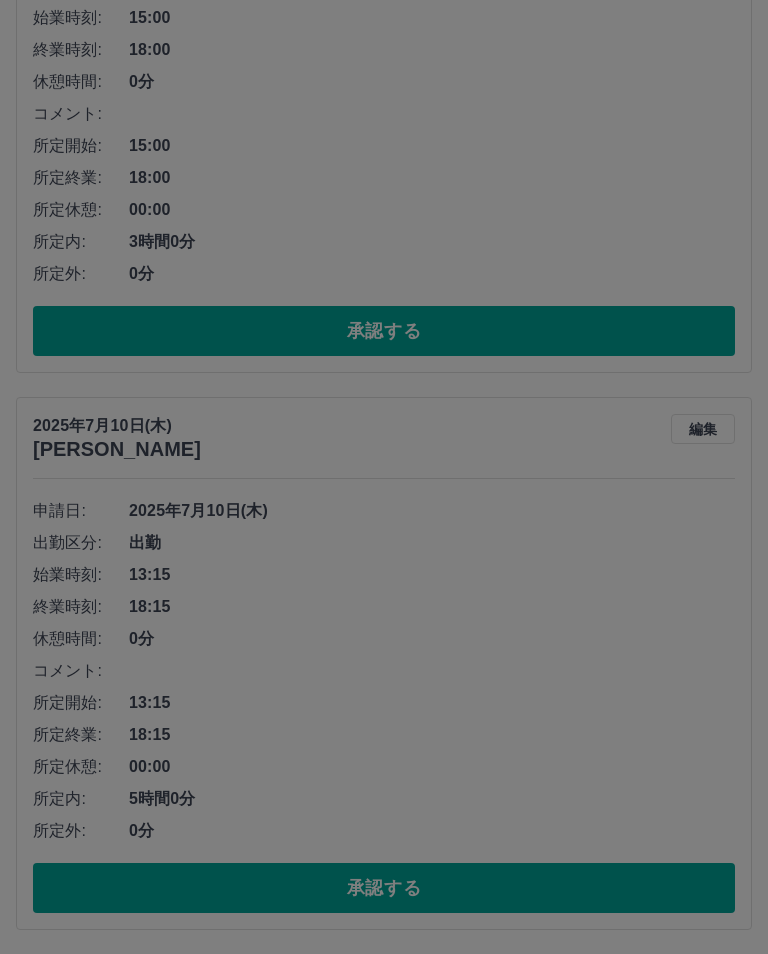 scroll, scrollTop: 2590, scrollLeft: 0, axis: vertical 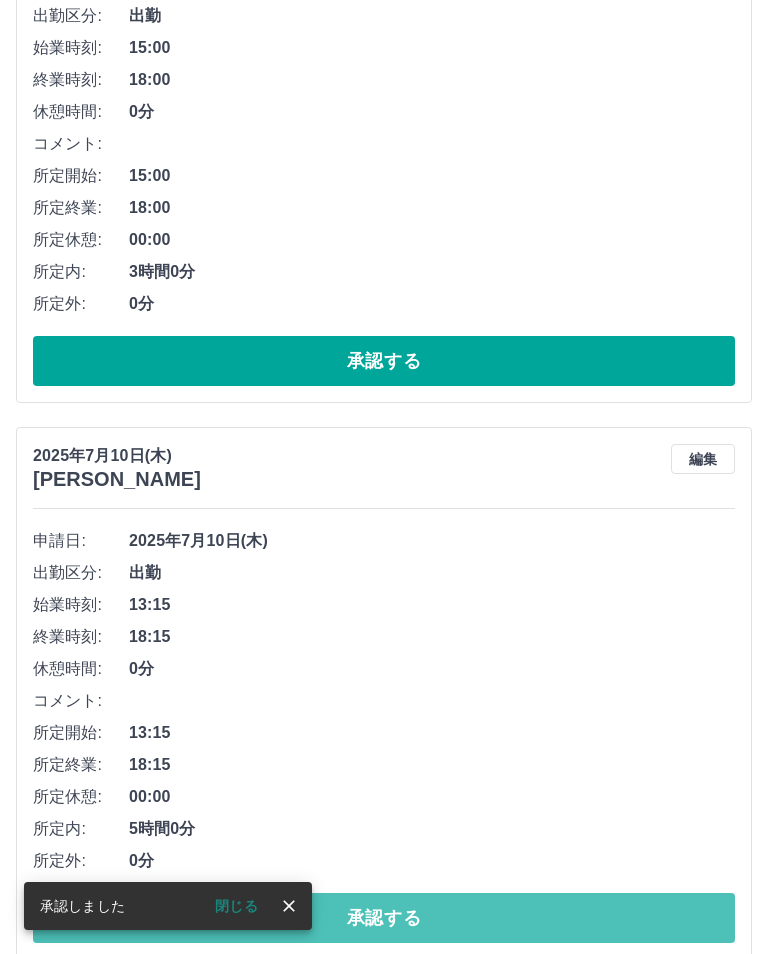 click on "承認する" at bounding box center [384, 918] 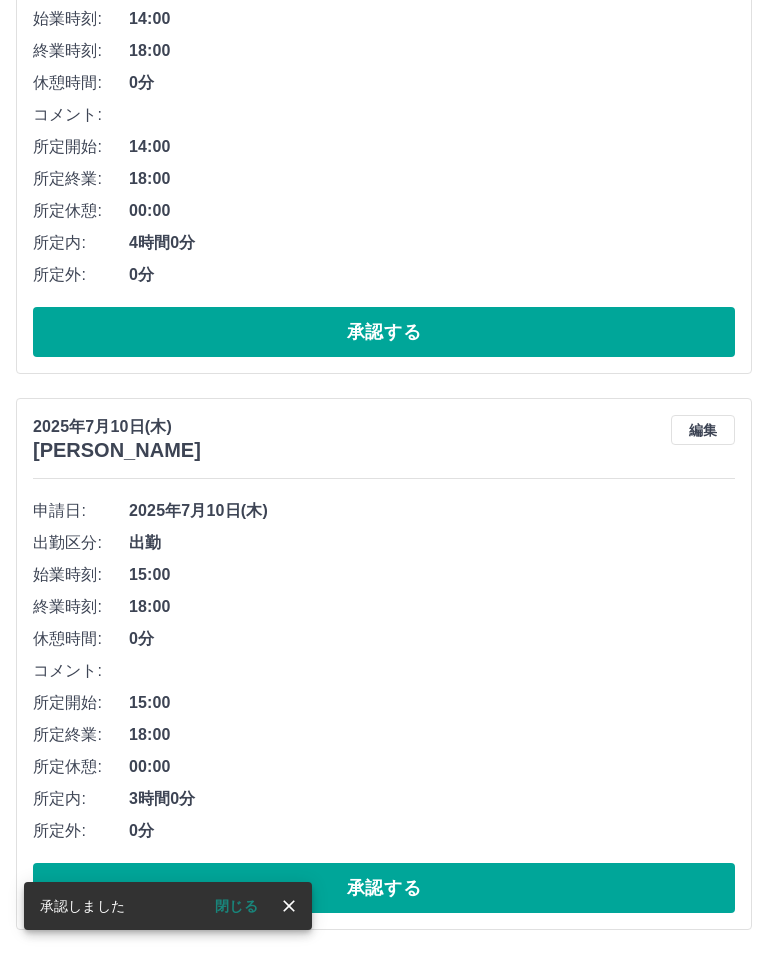 scroll, scrollTop: 2034, scrollLeft: 0, axis: vertical 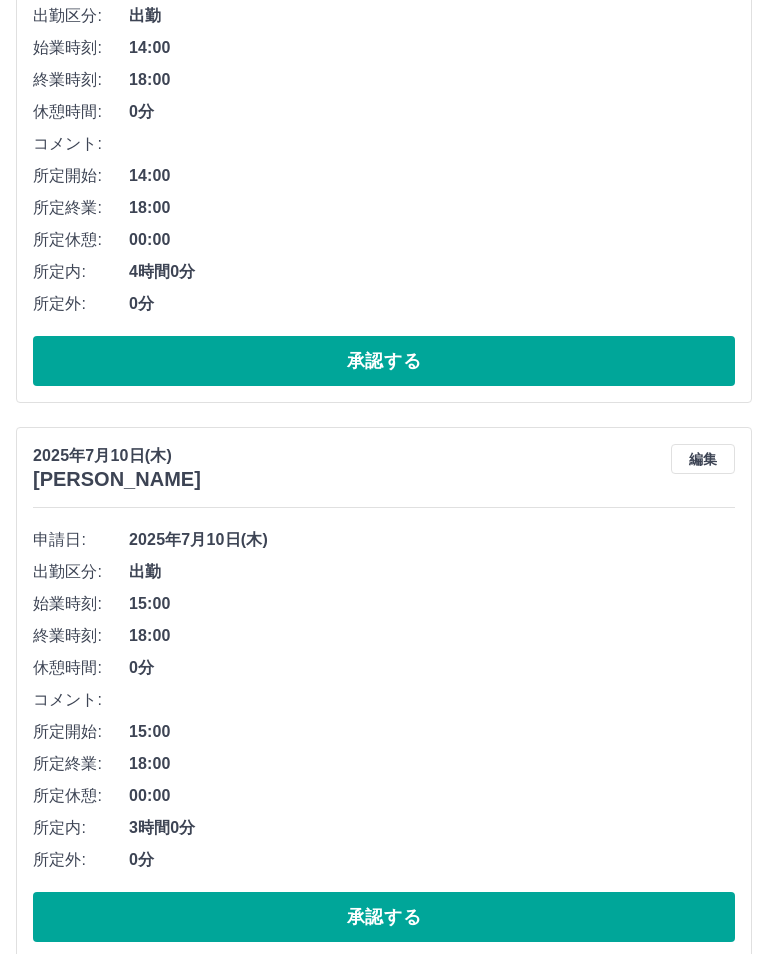 click on "承認する" at bounding box center [384, 917] 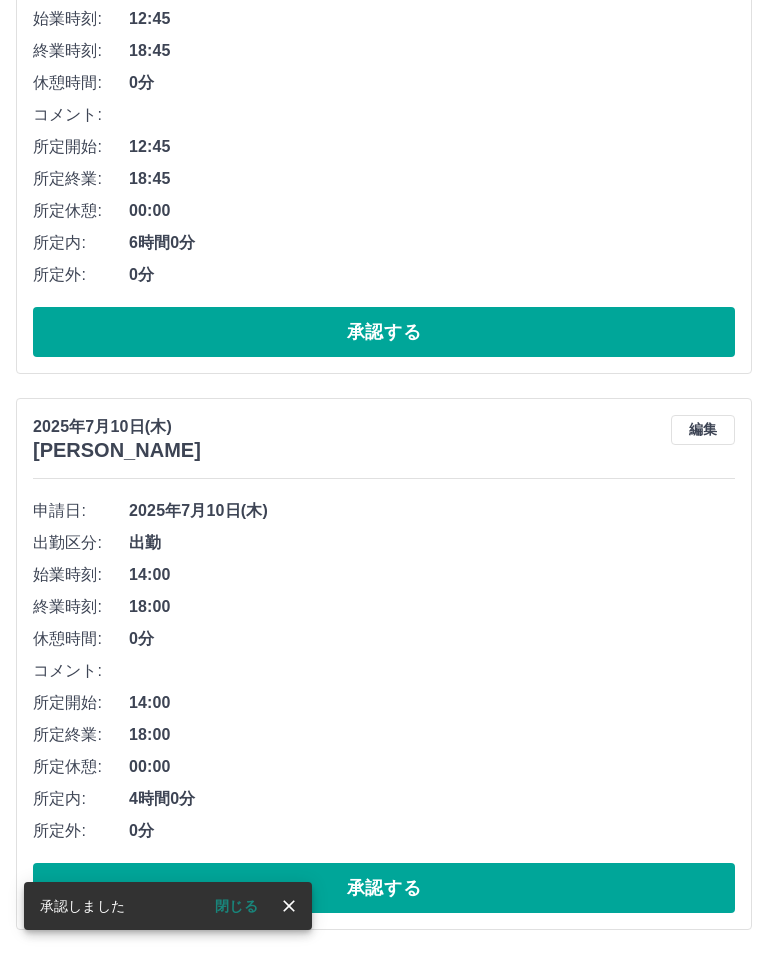 scroll, scrollTop: 1478, scrollLeft: 0, axis: vertical 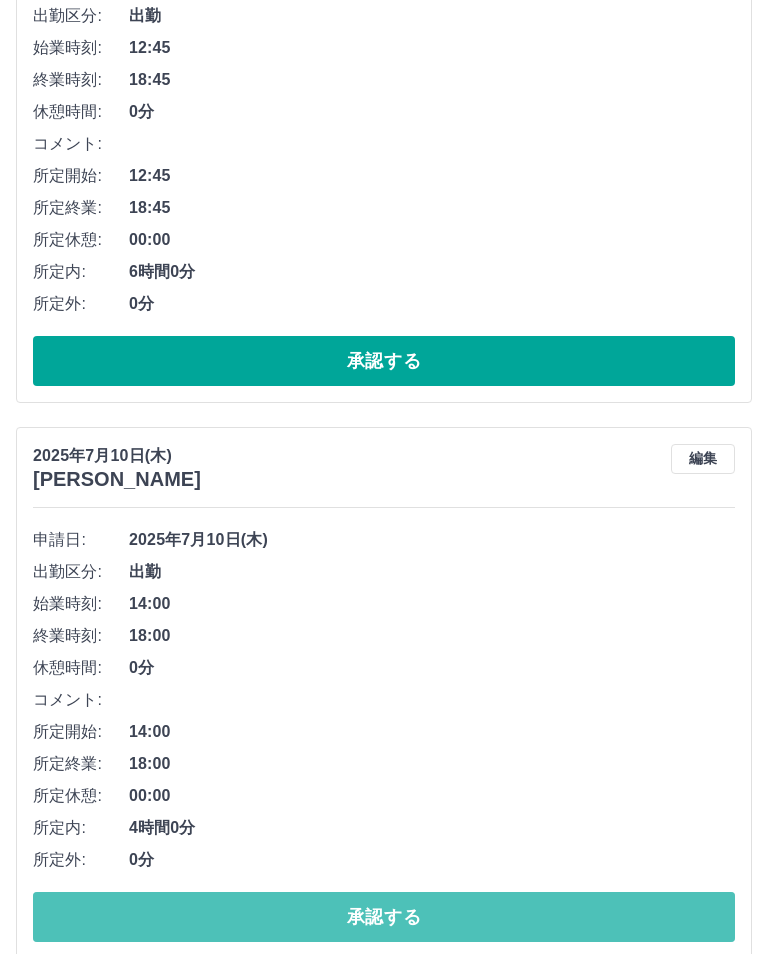 click on "承認する" at bounding box center (384, 917) 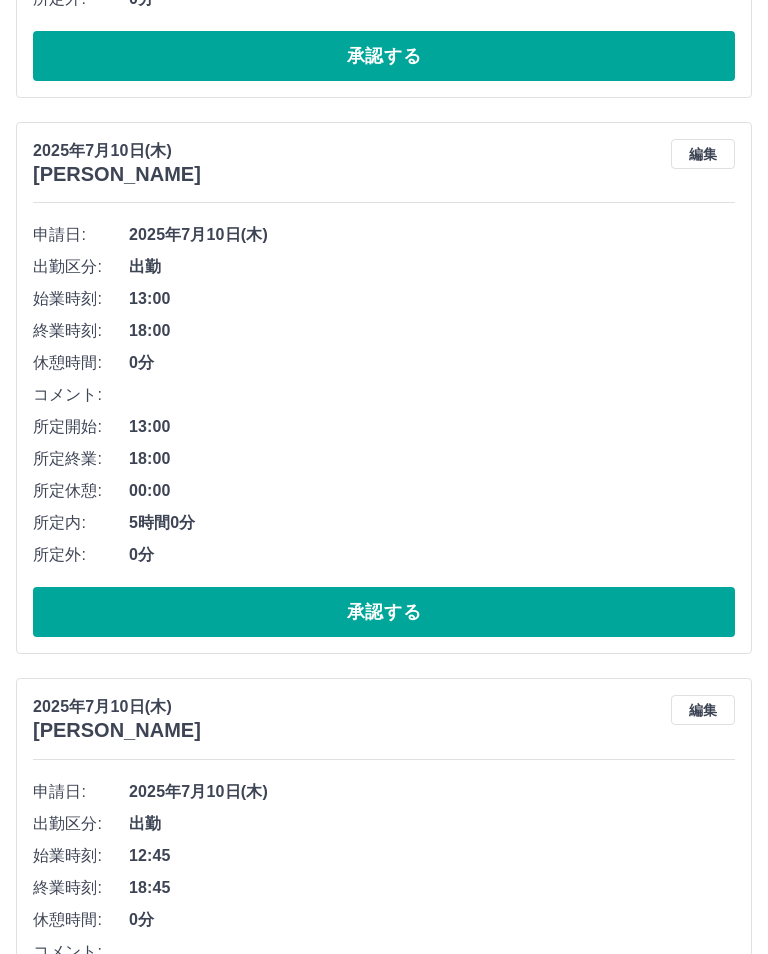 scroll, scrollTop: 682, scrollLeft: 0, axis: vertical 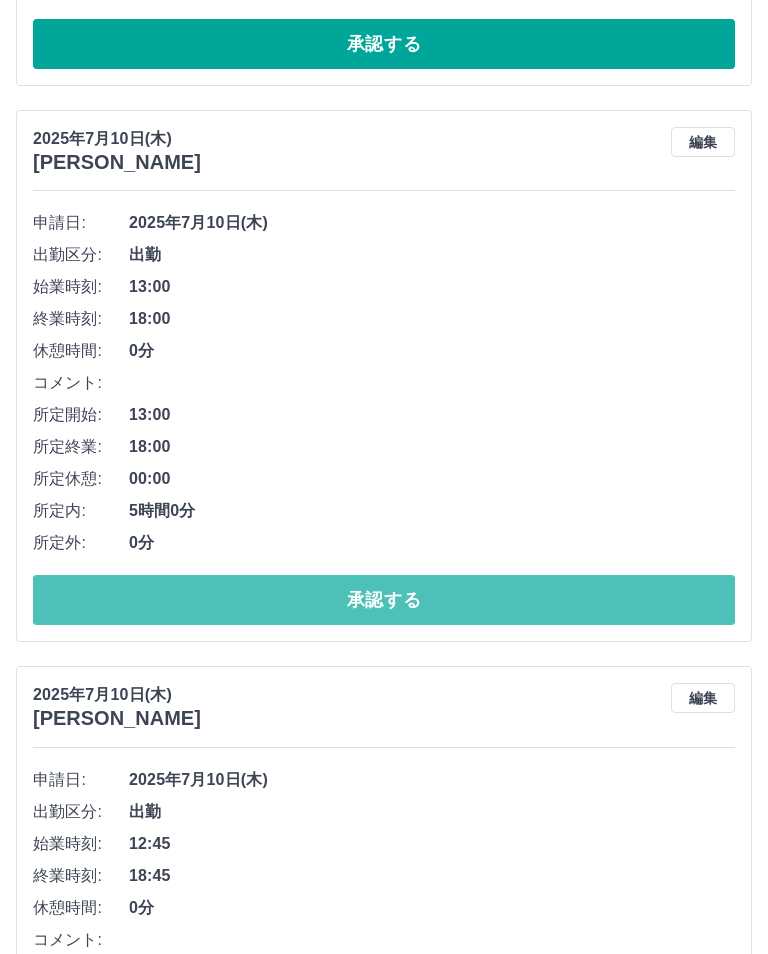 click on "承認する" at bounding box center [384, 600] 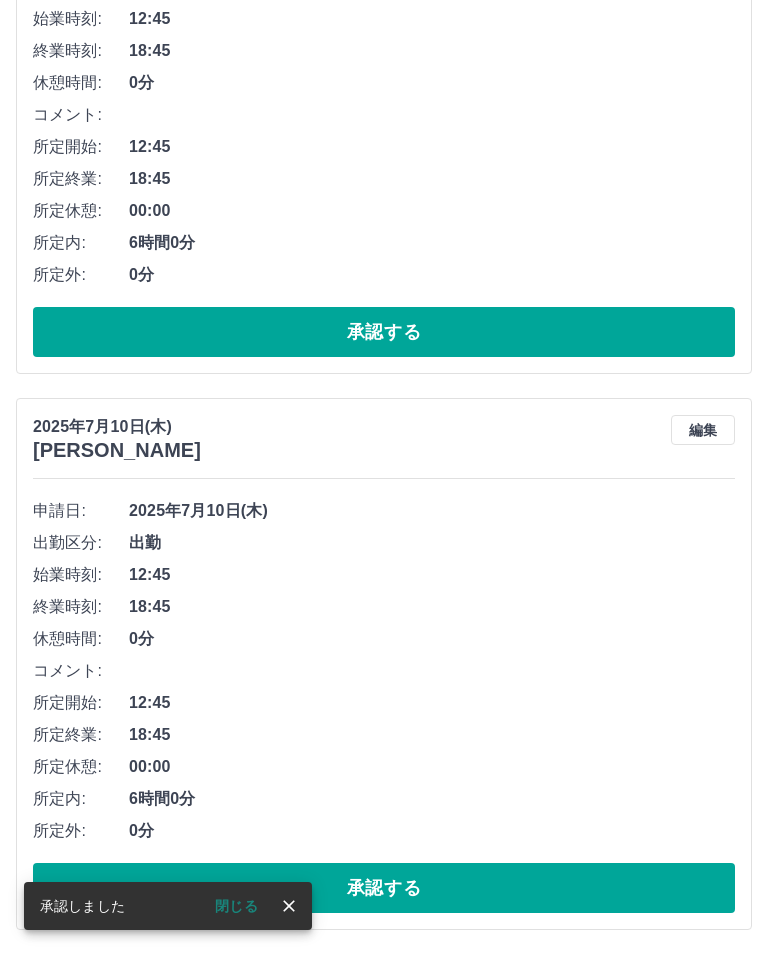 scroll, scrollTop: 366, scrollLeft: 0, axis: vertical 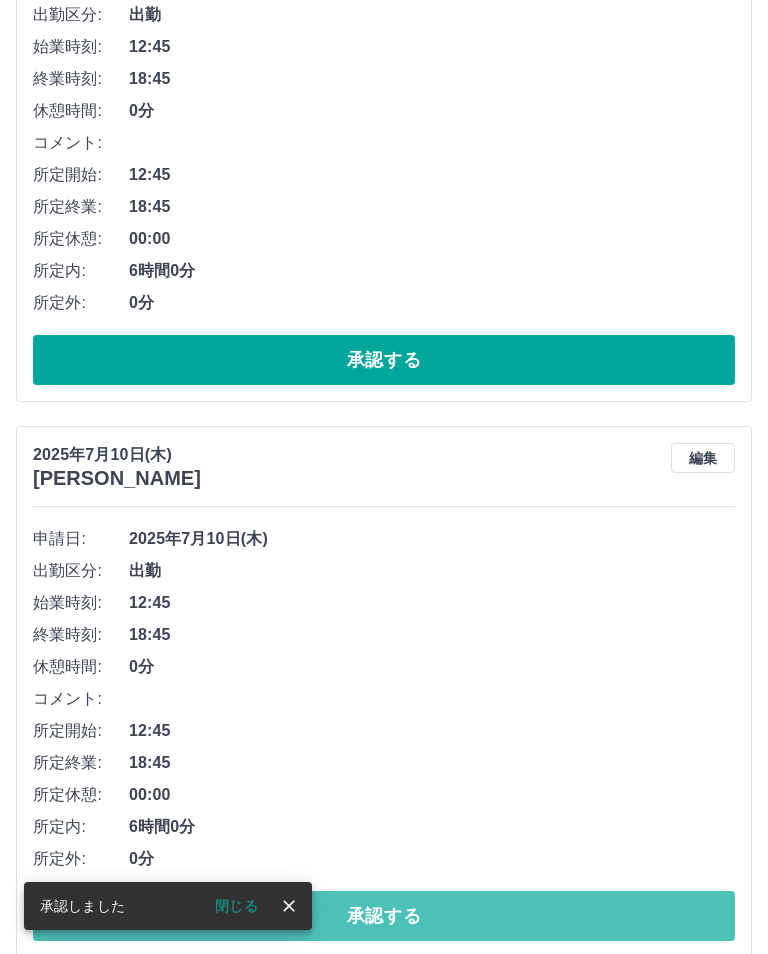 click on "承認する" at bounding box center (384, 916) 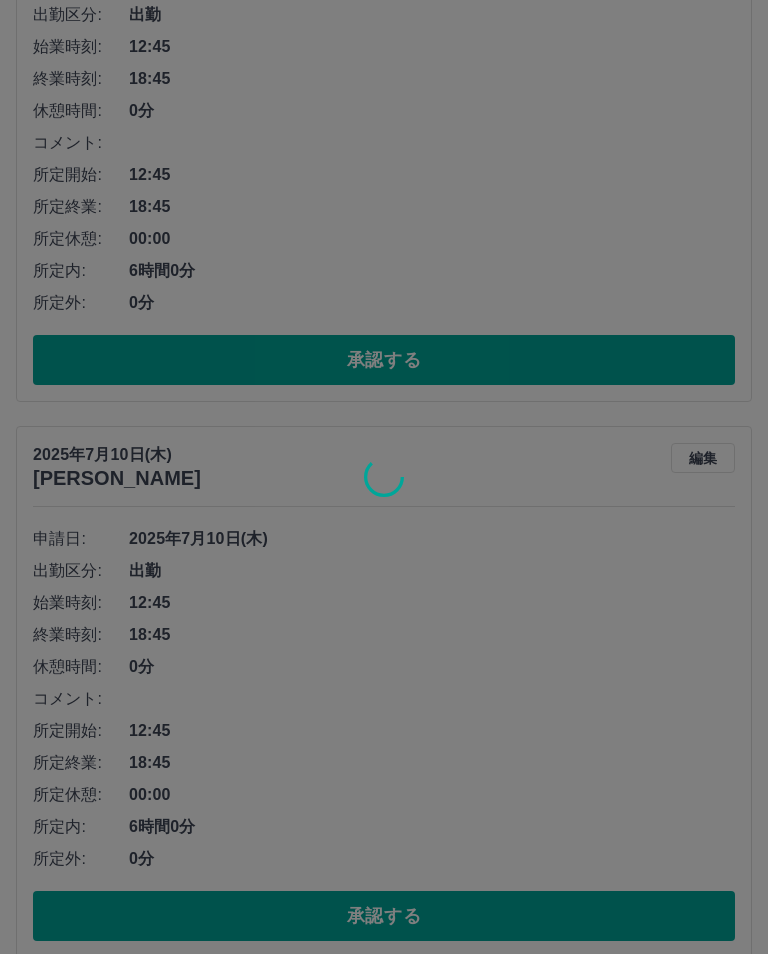 scroll, scrollTop: 0, scrollLeft: 0, axis: both 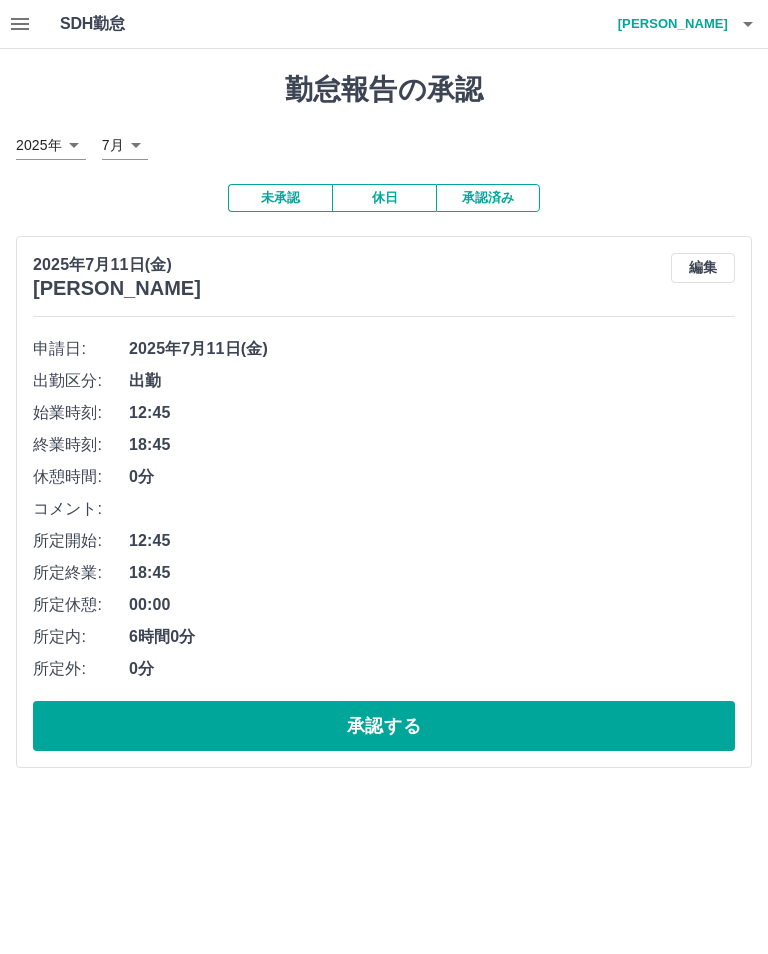 click at bounding box center (748, 24) 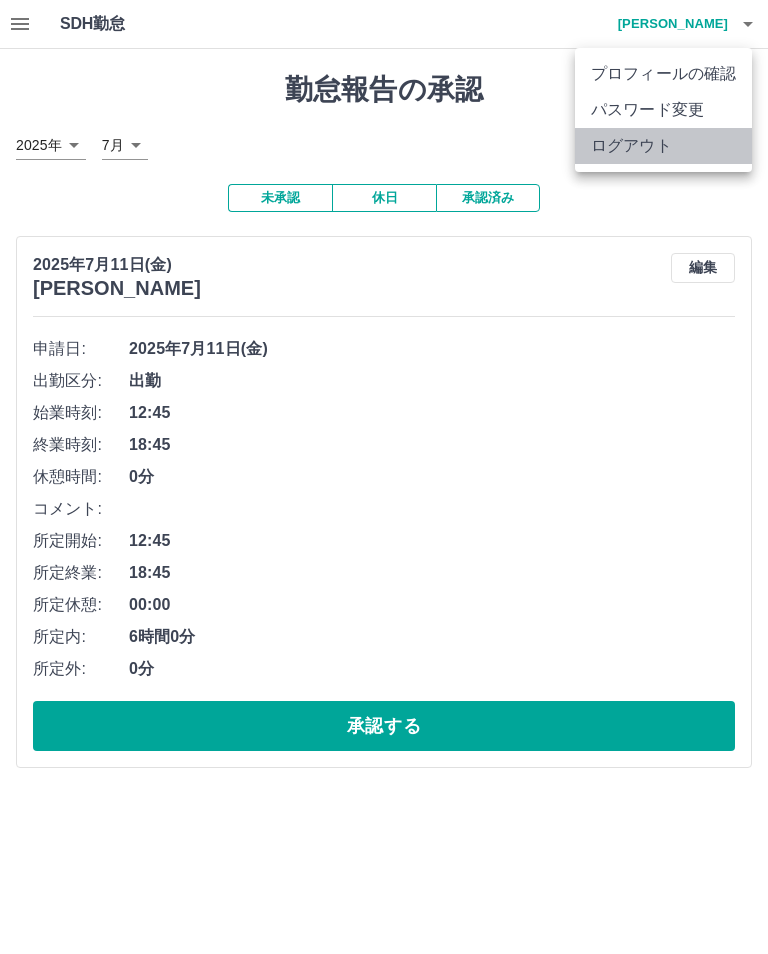 click on "ログアウト" at bounding box center (663, 146) 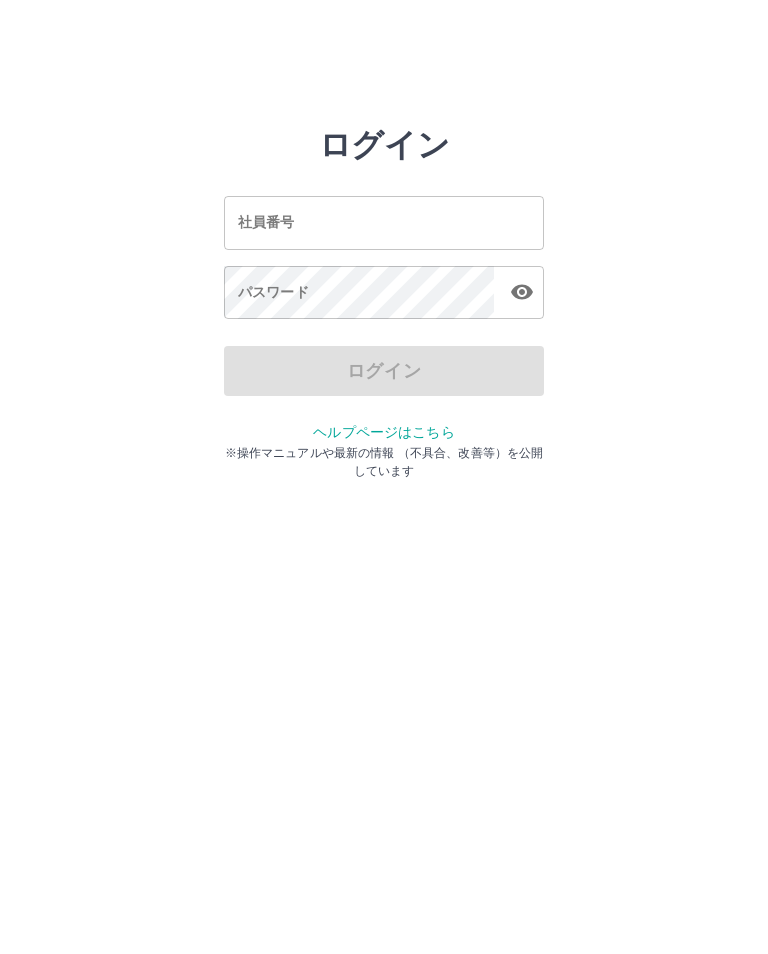 scroll, scrollTop: 0, scrollLeft: 0, axis: both 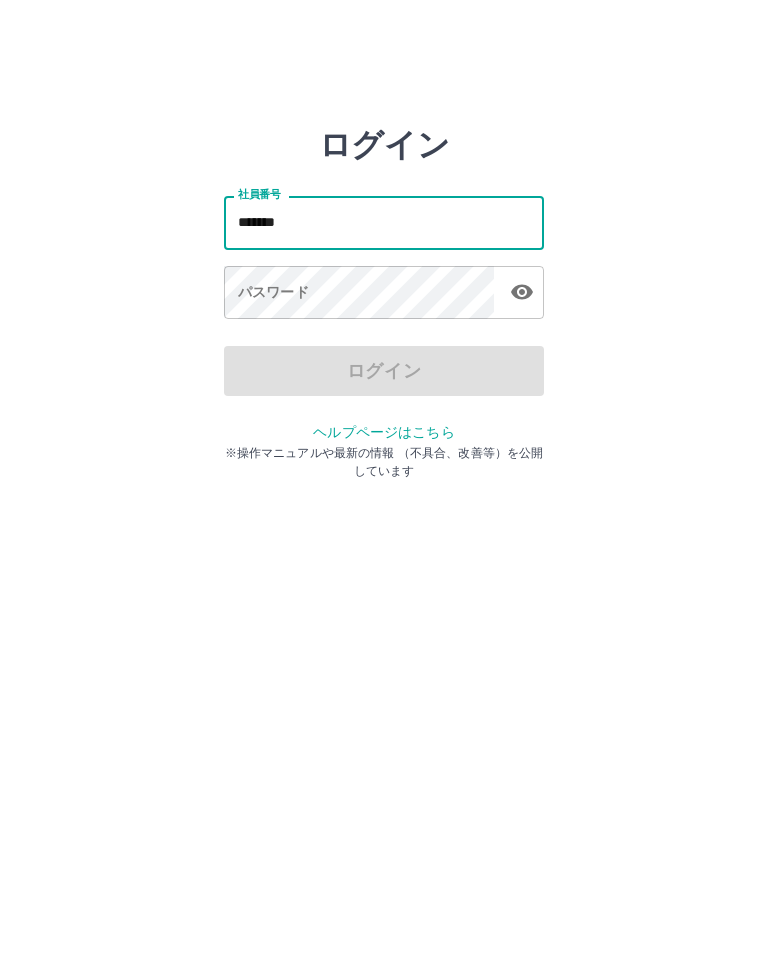 type on "*******" 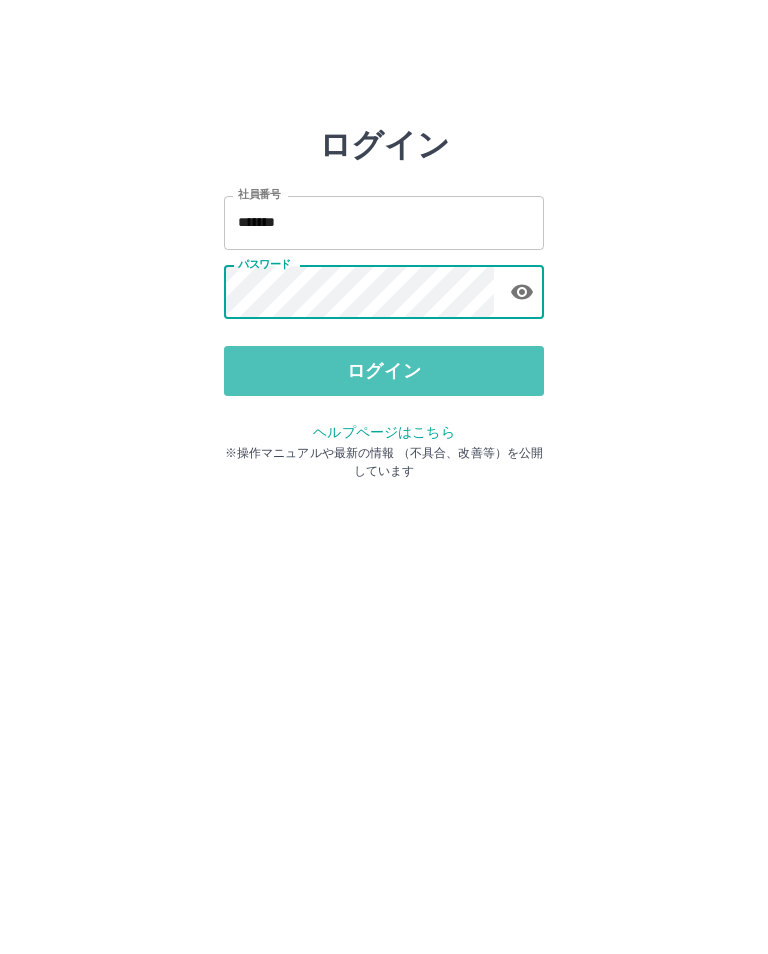 click on "ログイン" at bounding box center [384, 371] 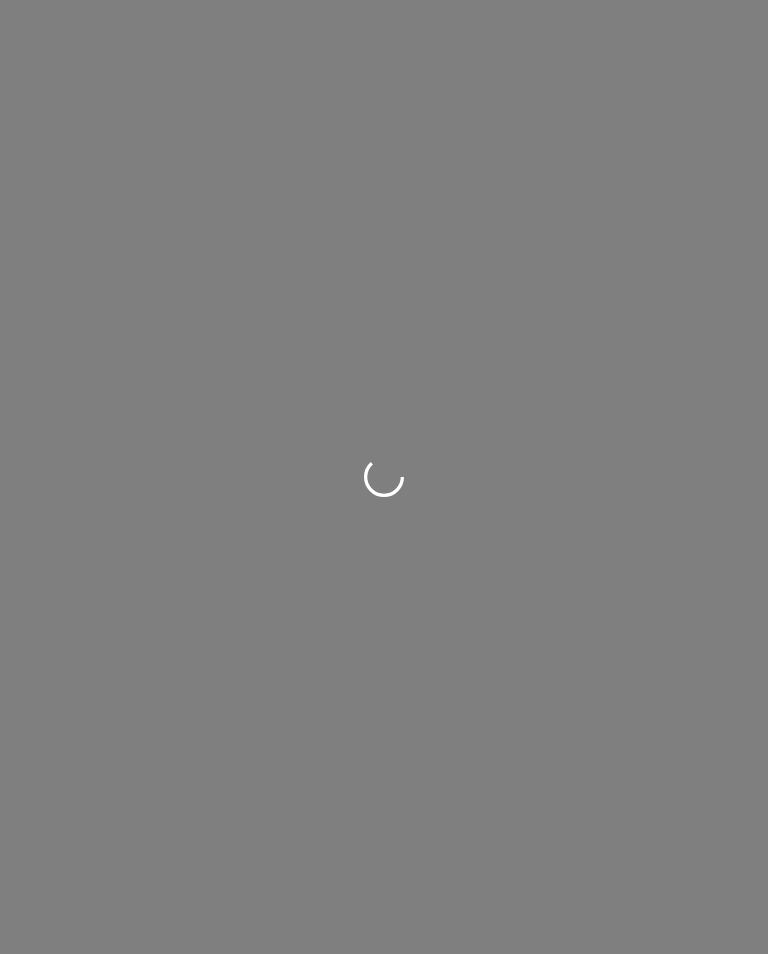 scroll, scrollTop: 0, scrollLeft: 0, axis: both 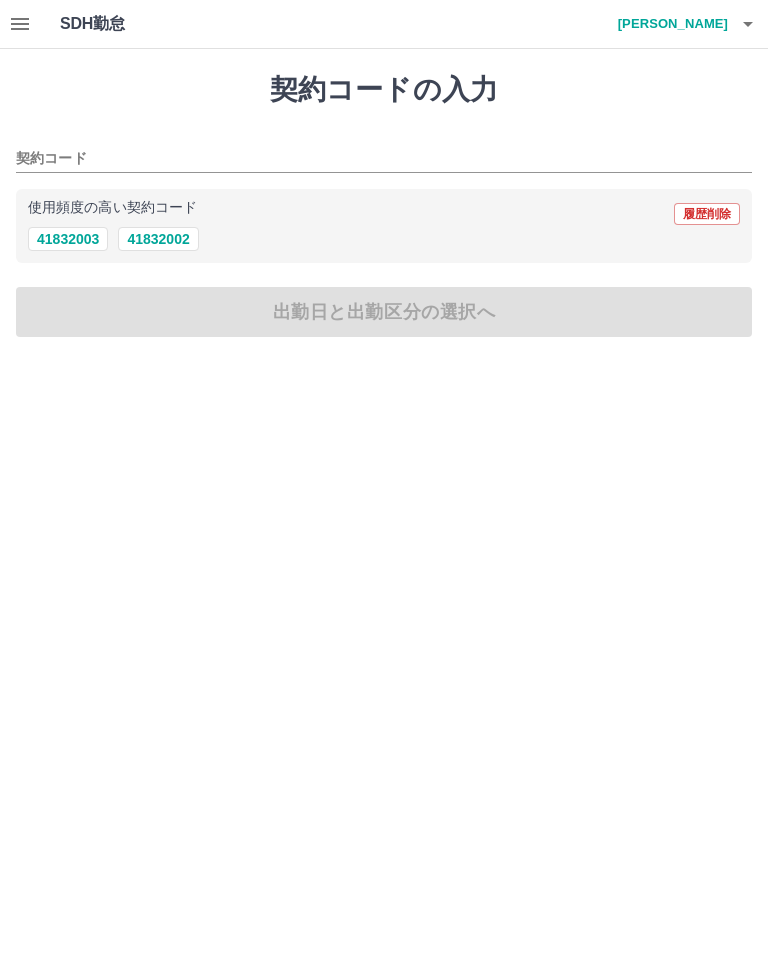 click on "41832002" at bounding box center [158, 239] 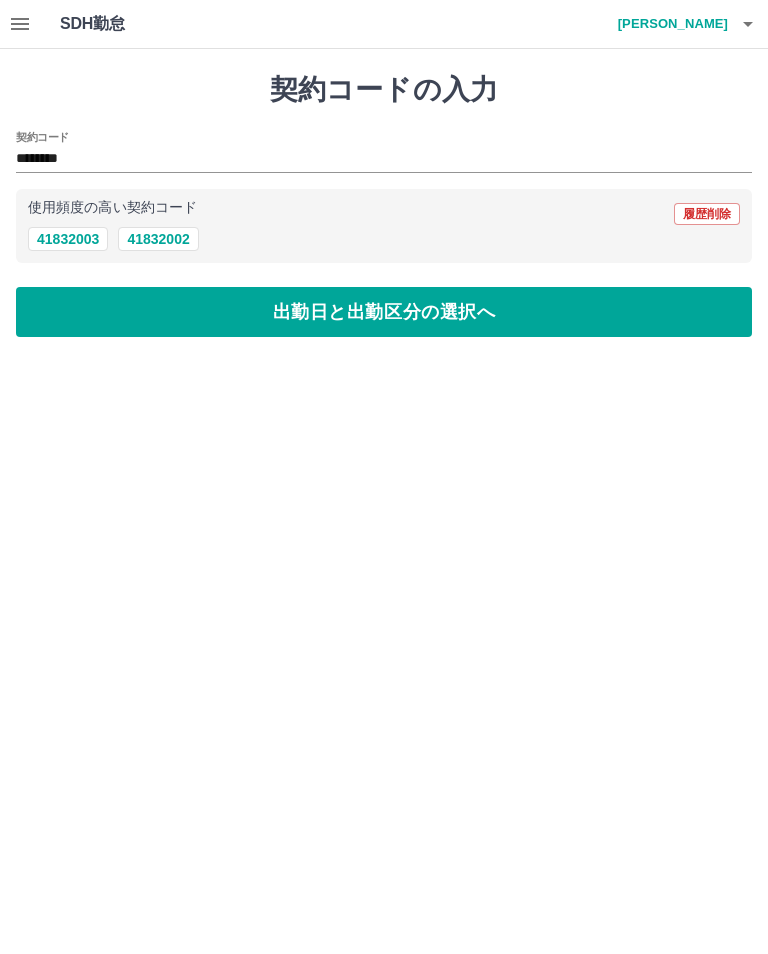 click on "出勤日と出勤区分の選択へ" at bounding box center [384, 312] 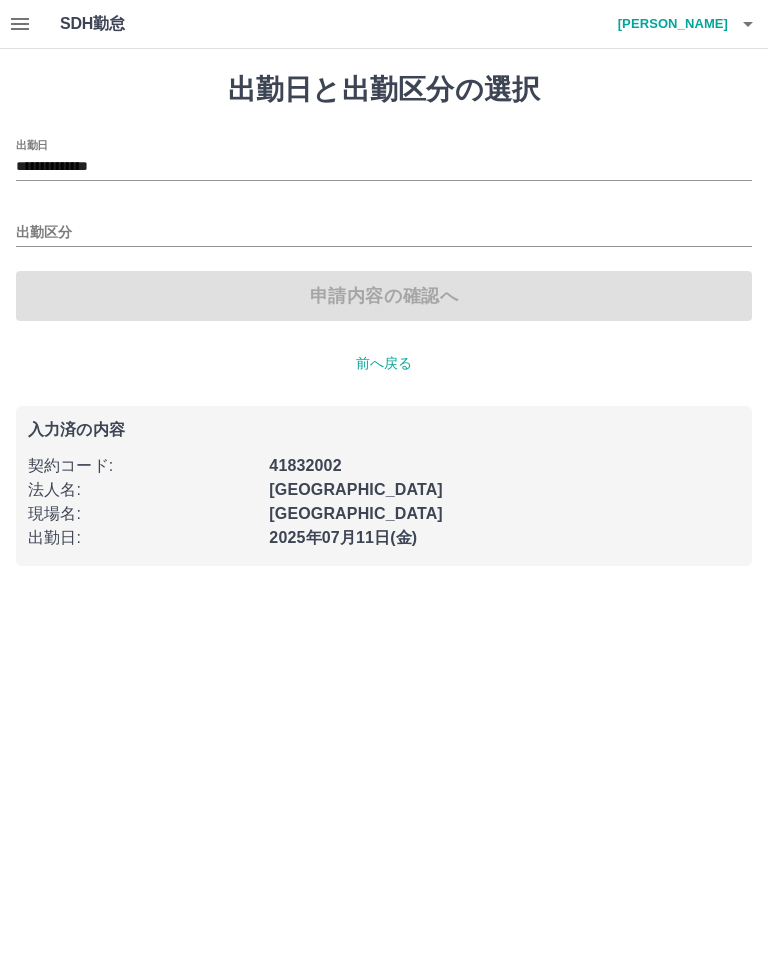 click on "**********" at bounding box center [384, 167] 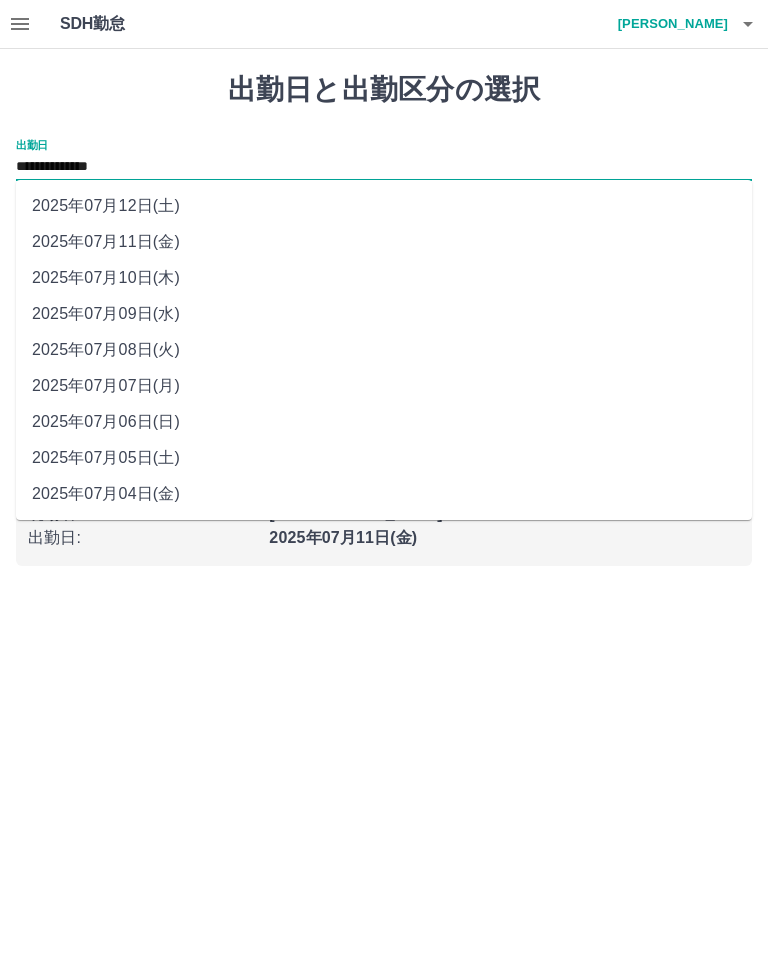 click on "2025年07月10日(木)" at bounding box center (384, 278) 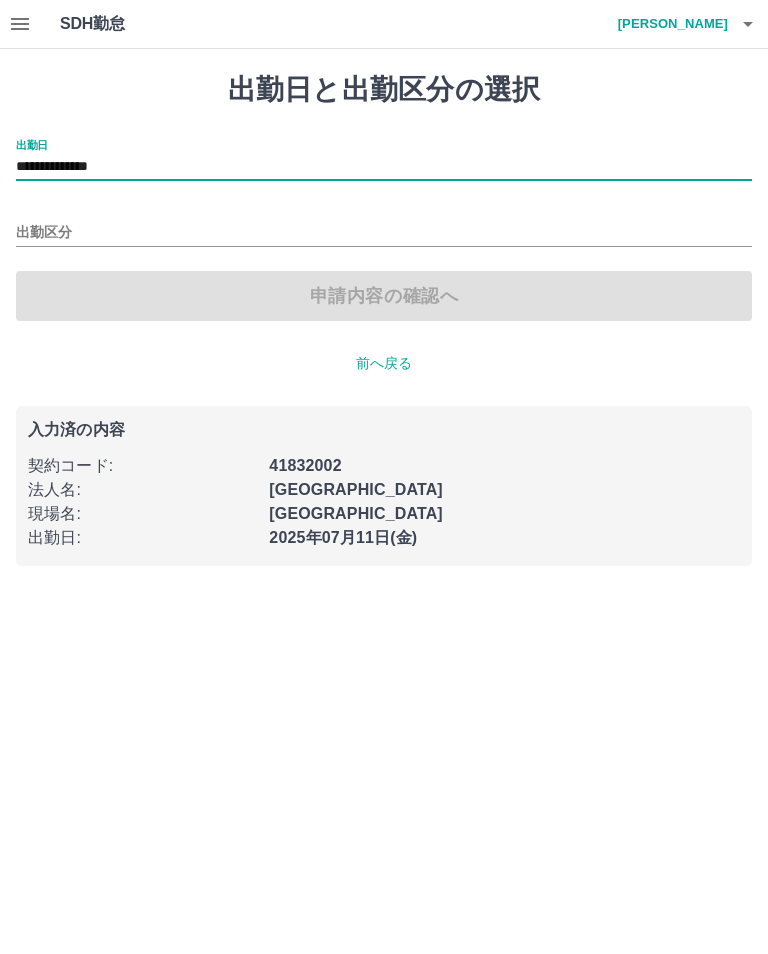 click on "出勤区分" at bounding box center (384, 233) 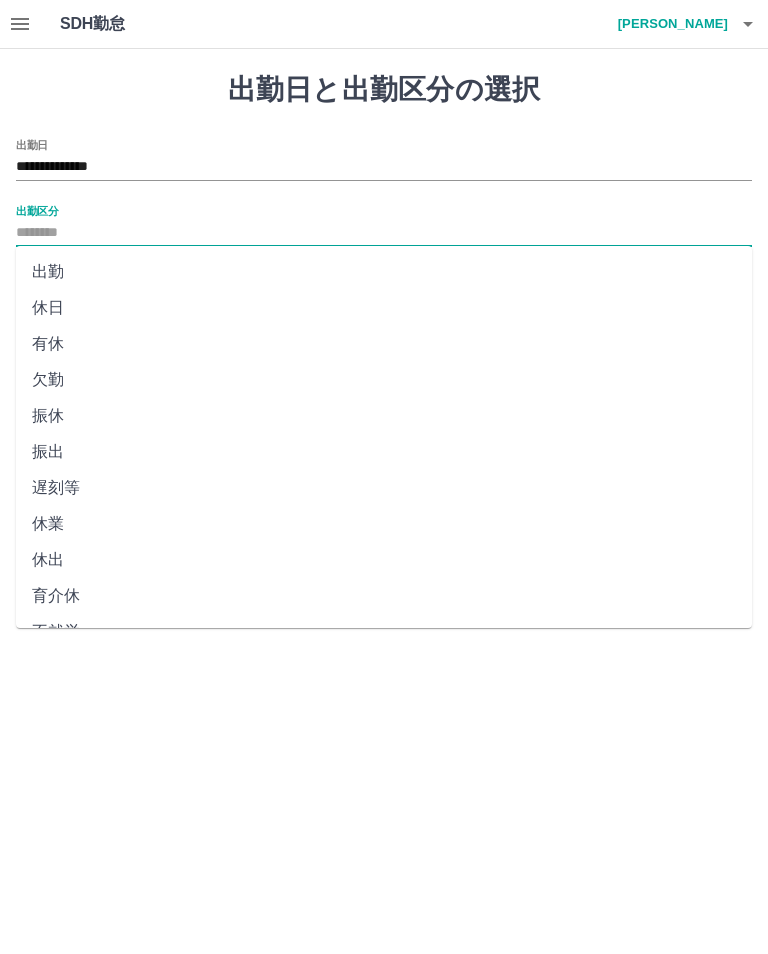 click on "欠勤" at bounding box center (384, 380) 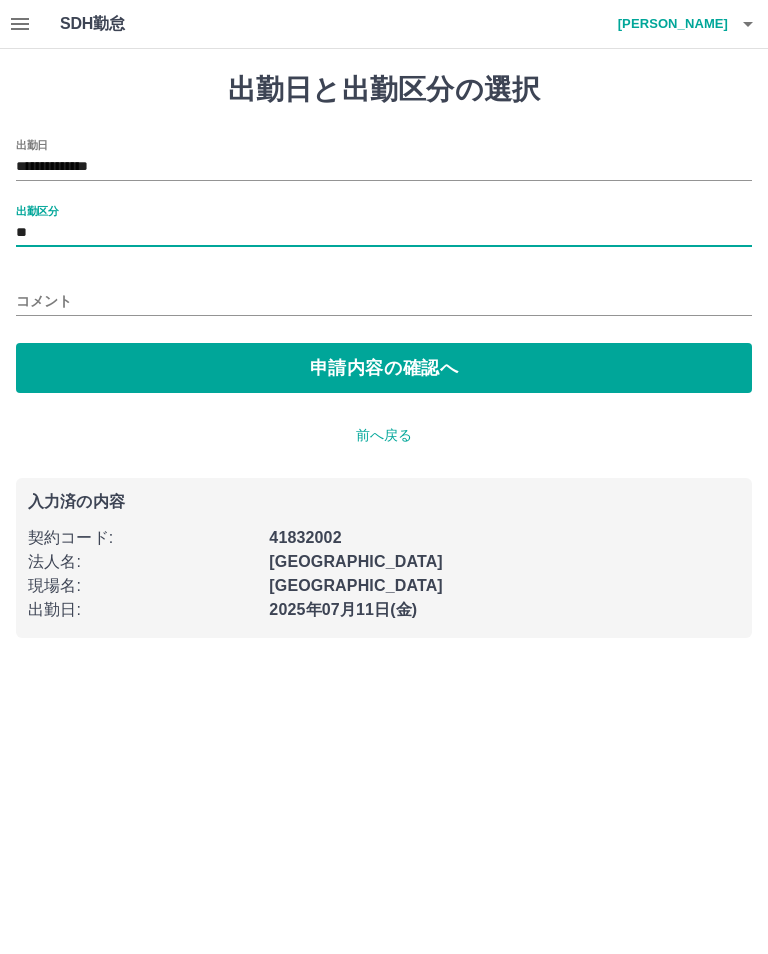 click on "申請内容の確認へ" at bounding box center [384, 368] 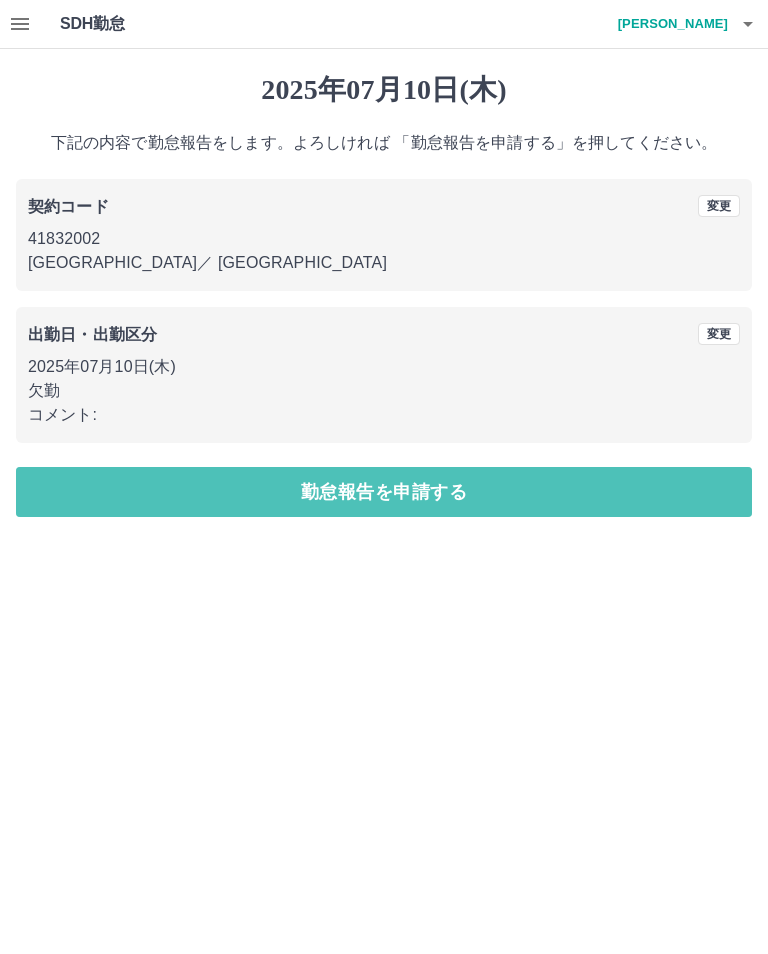 click on "勤怠報告を申請する" at bounding box center (384, 492) 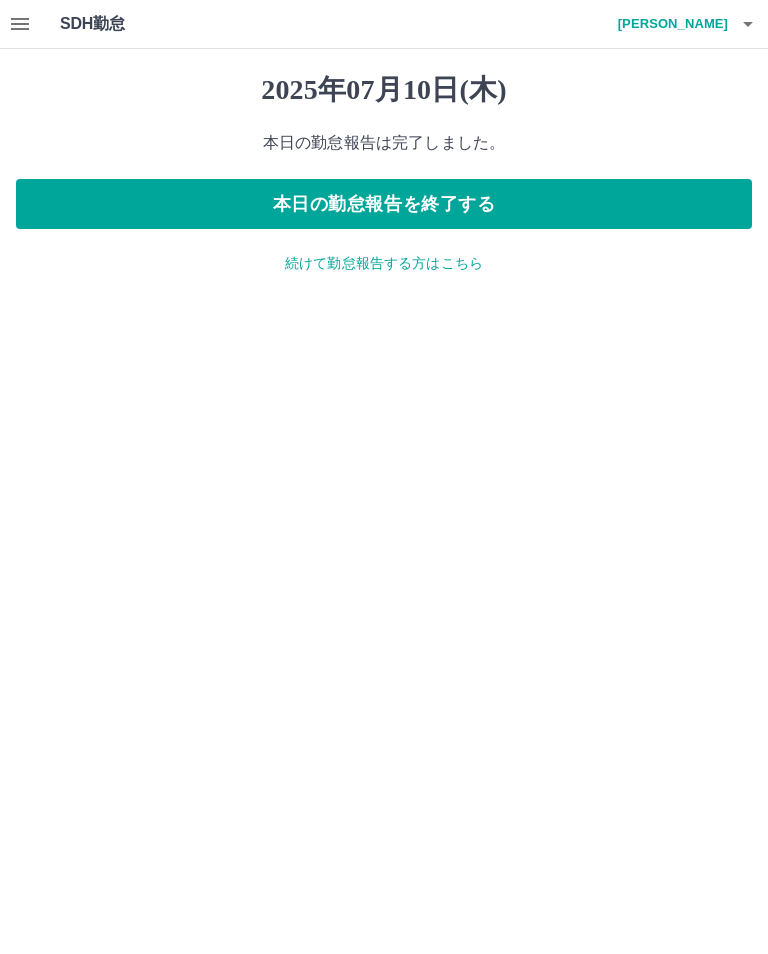 click on "本日の勤怠報告を終了する" at bounding box center [384, 204] 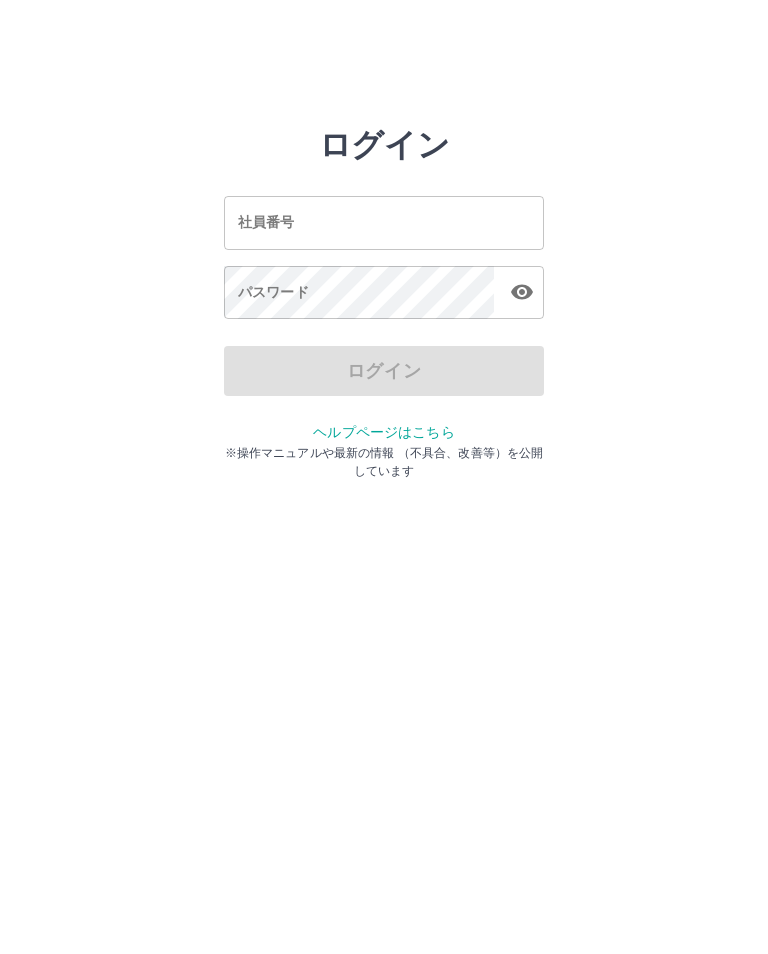 scroll, scrollTop: 0, scrollLeft: 0, axis: both 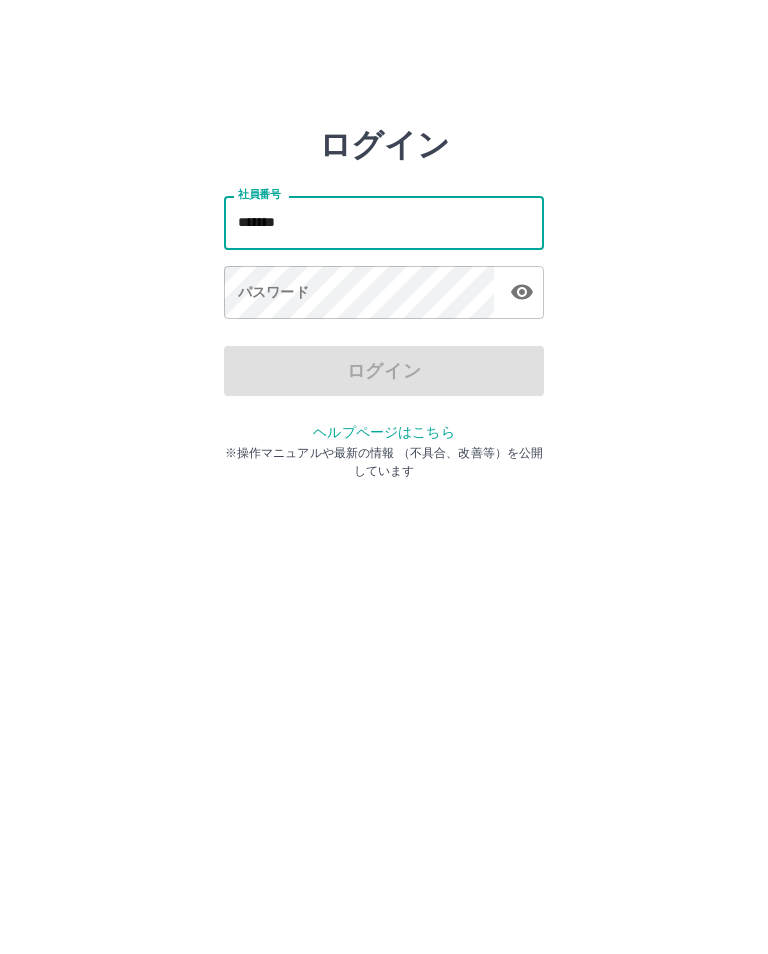 type on "*******" 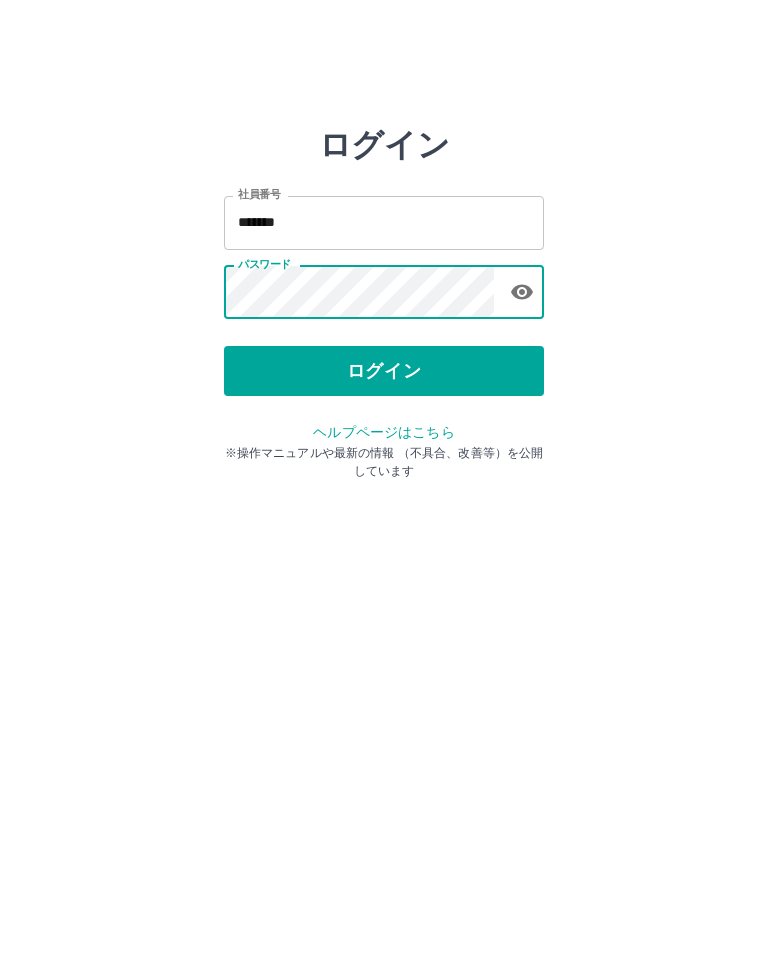 click on "ログイン" at bounding box center (384, 371) 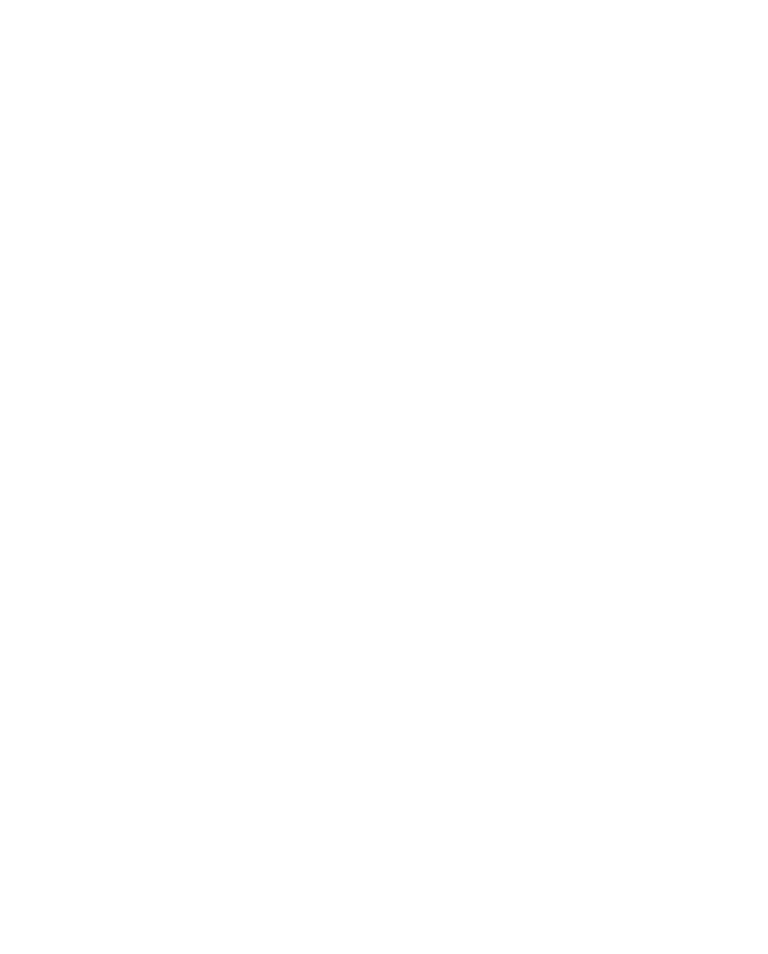 scroll, scrollTop: 0, scrollLeft: 0, axis: both 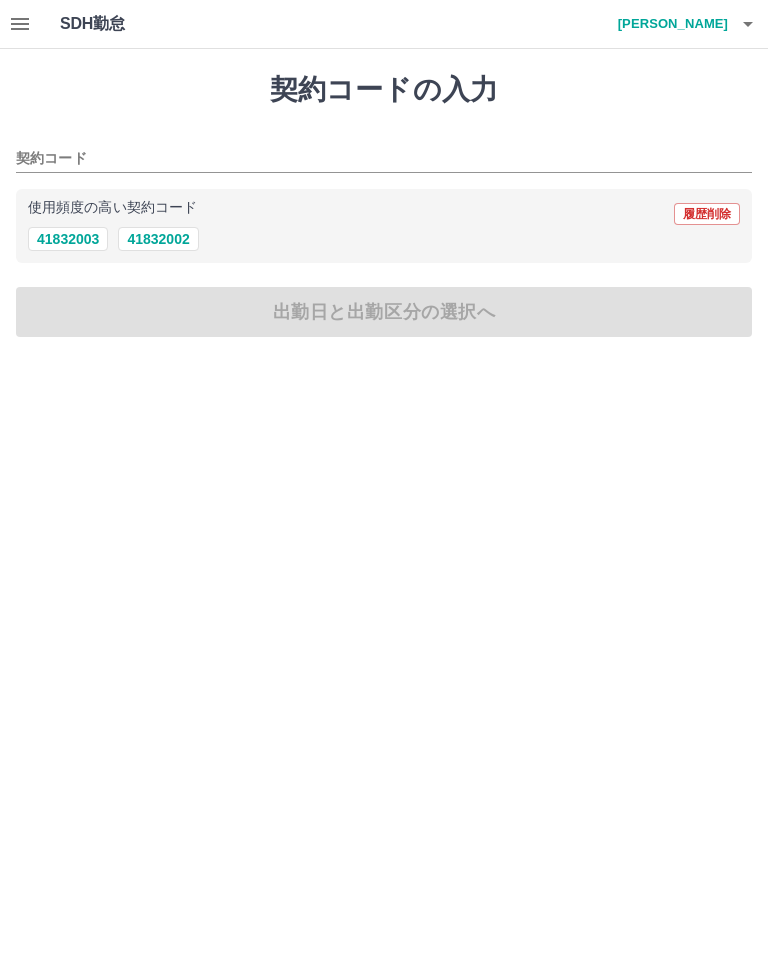 click on "41832002" at bounding box center (158, 239) 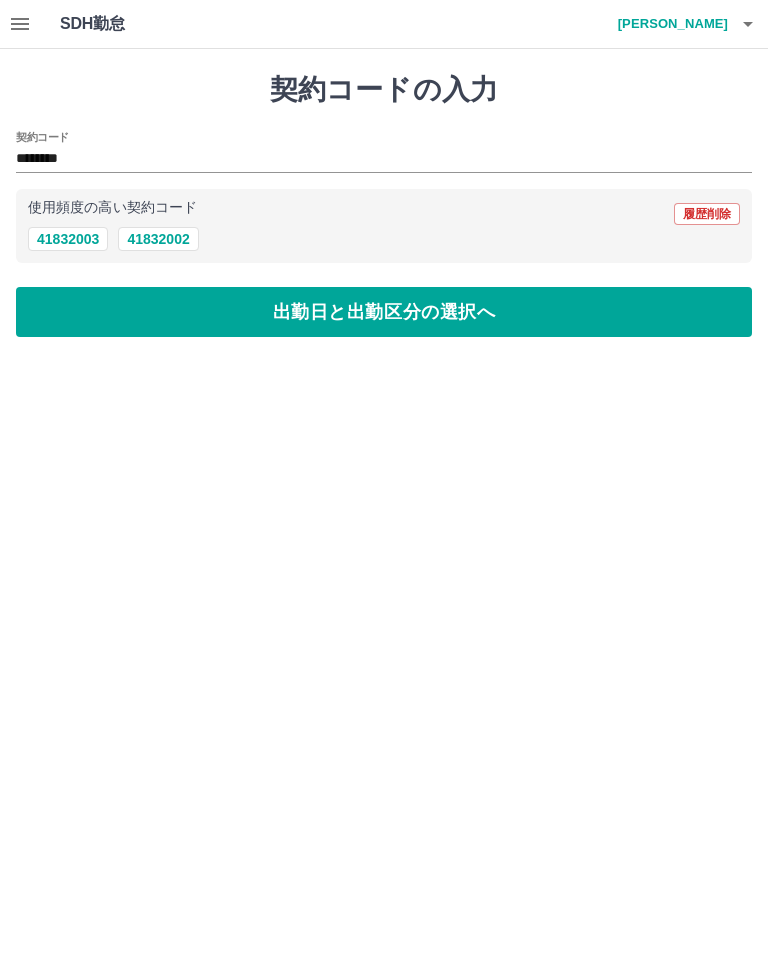 click on "出勤日と出勤区分の選択へ" at bounding box center [384, 312] 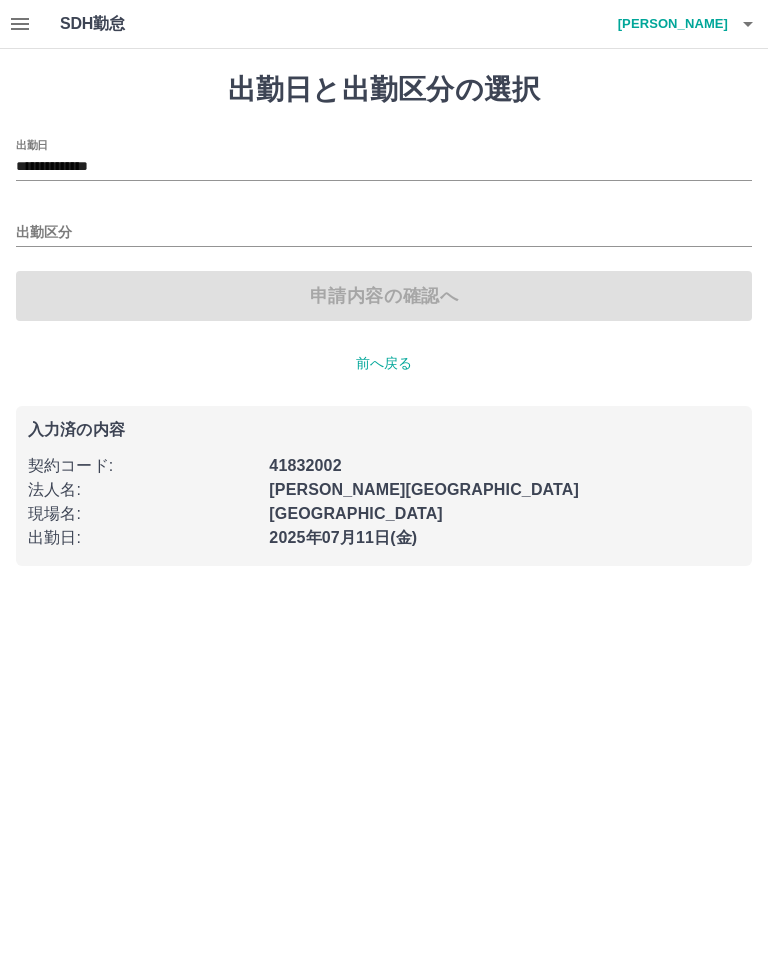 click on "**********" at bounding box center (384, 167) 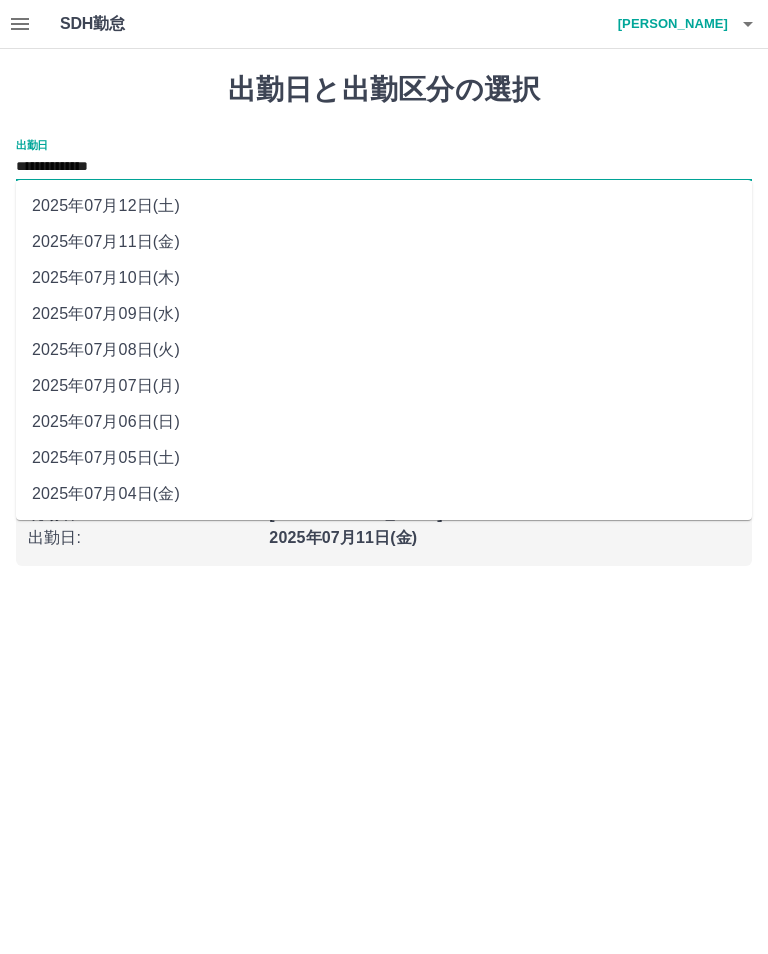 click on "2025年07月10日(木)" at bounding box center (384, 278) 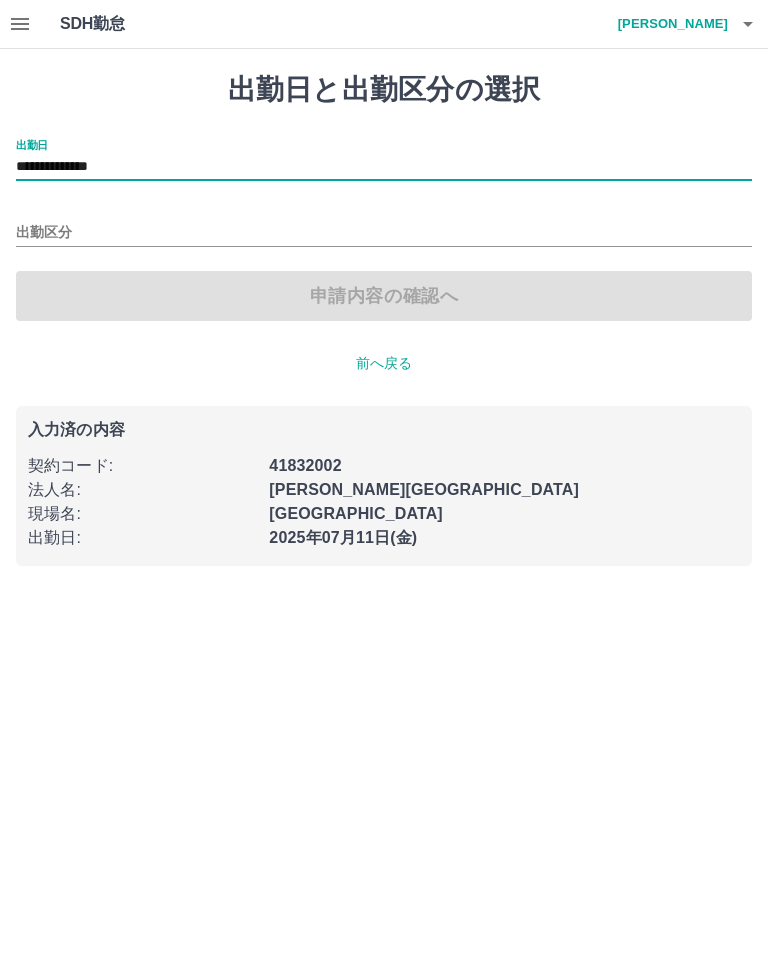 click on "出勤区分" at bounding box center [384, 233] 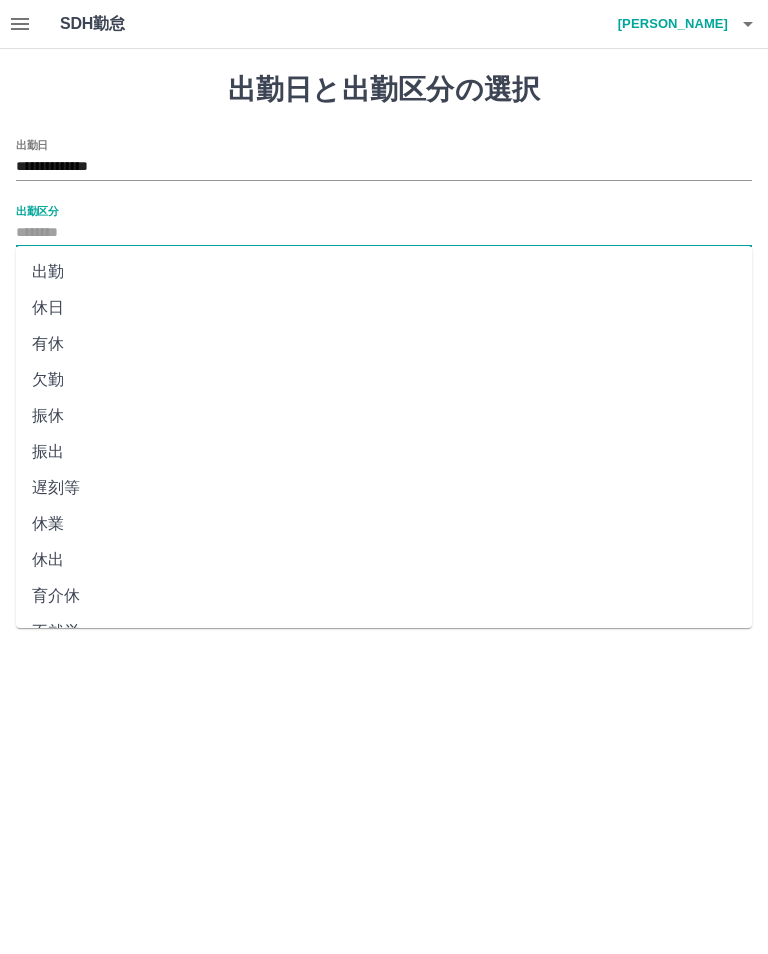 click on "**********" at bounding box center [384, 295] 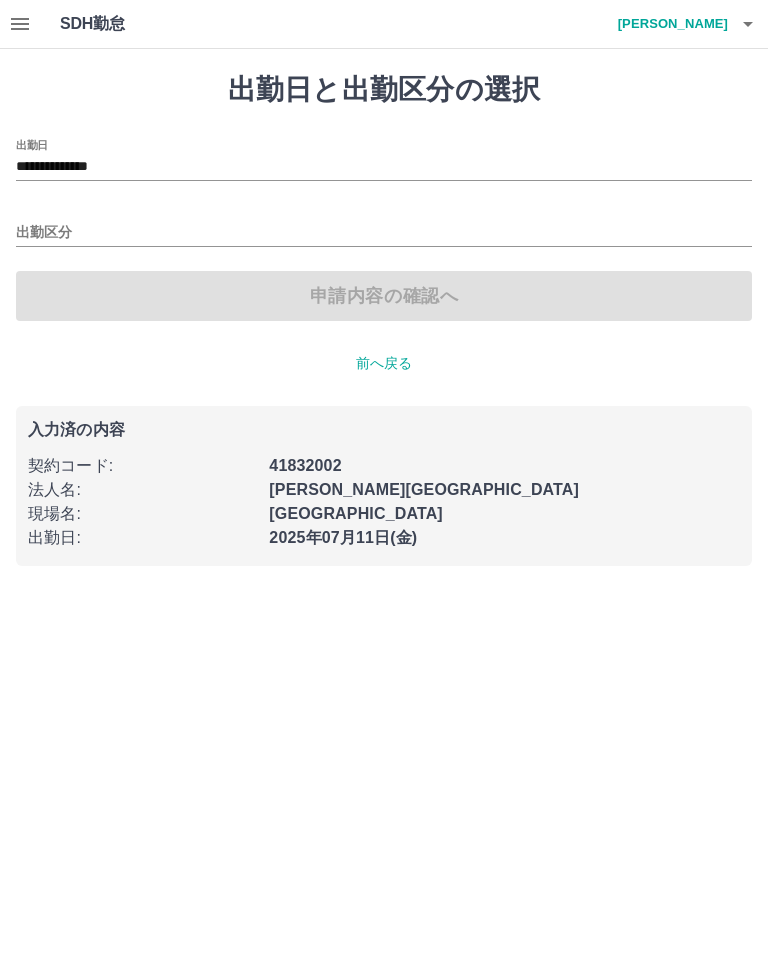 click on "出勤区分" at bounding box center (384, 233) 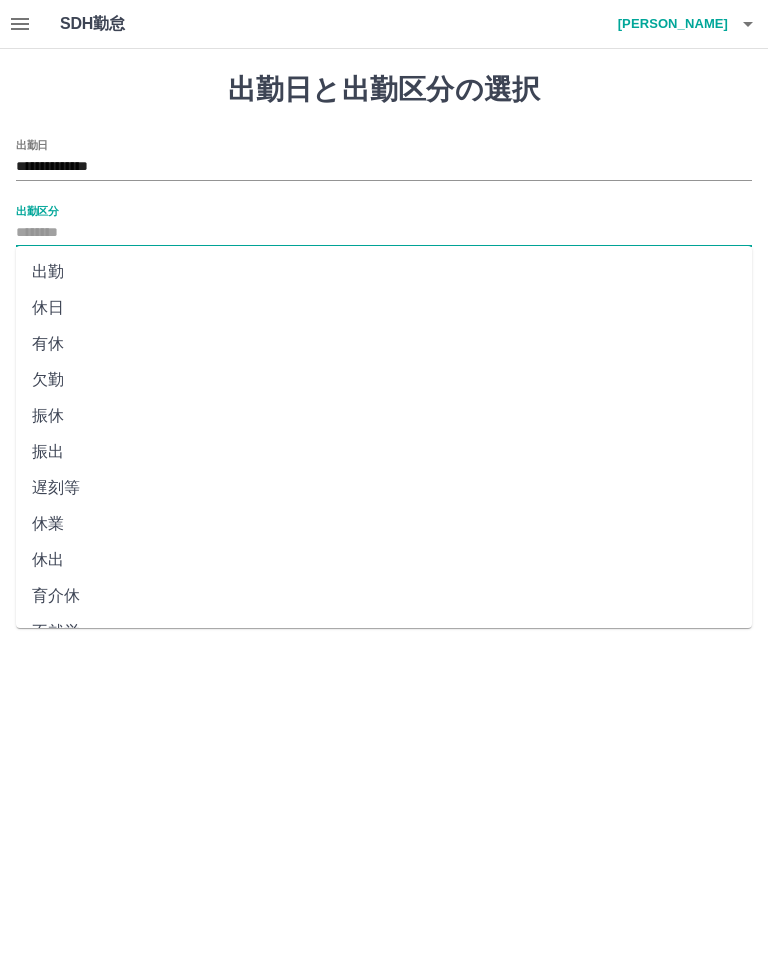 click on "出勤" at bounding box center (384, 272) 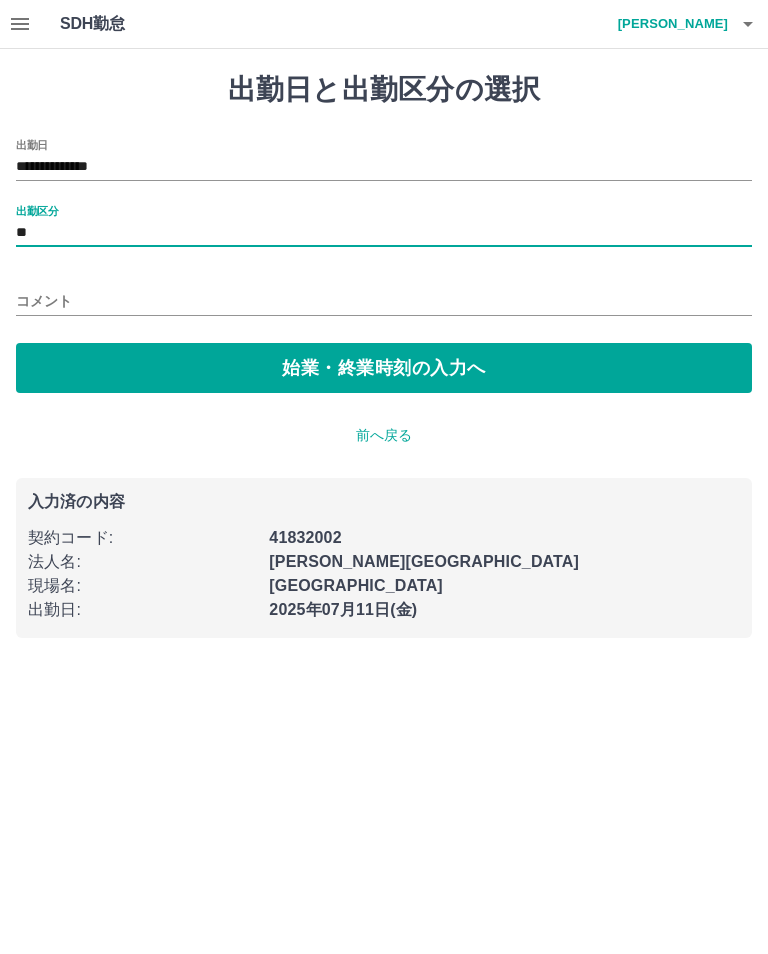 click on "始業・終業時刻の入力へ" at bounding box center (384, 368) 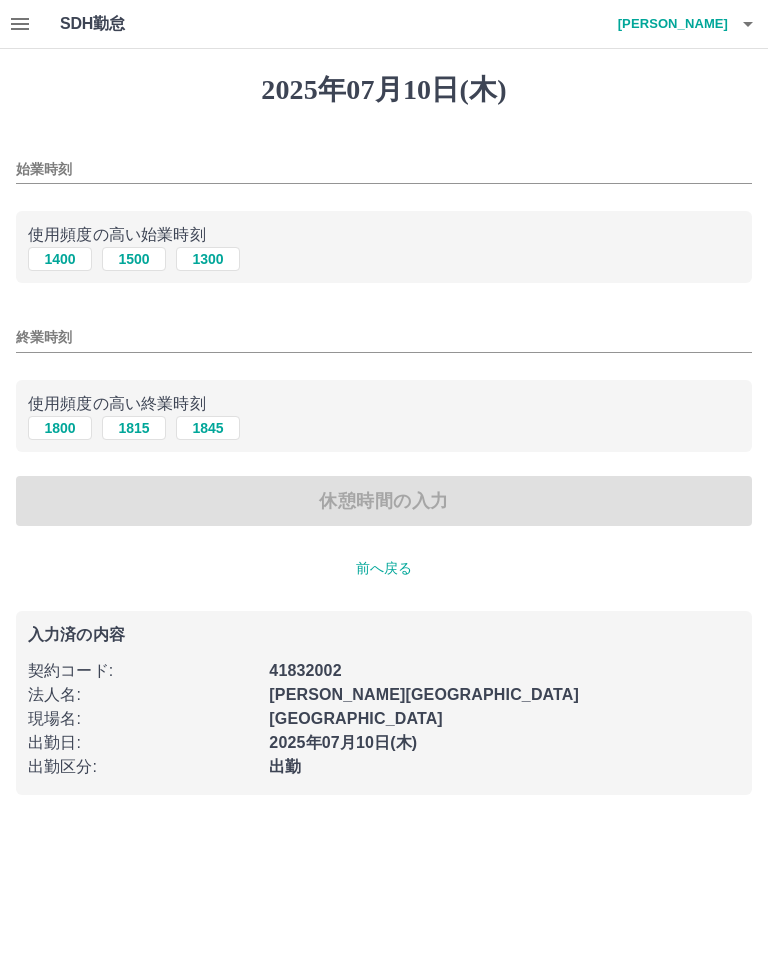 click on "始業時刻" at bounding box center (384, 169) 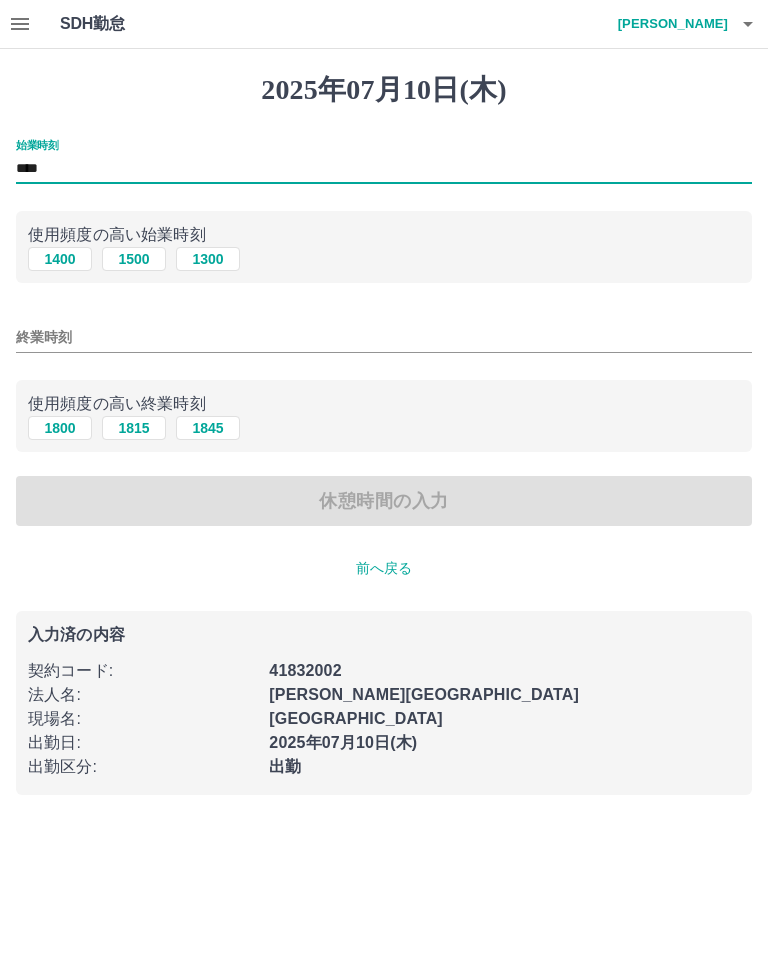 type on "****" 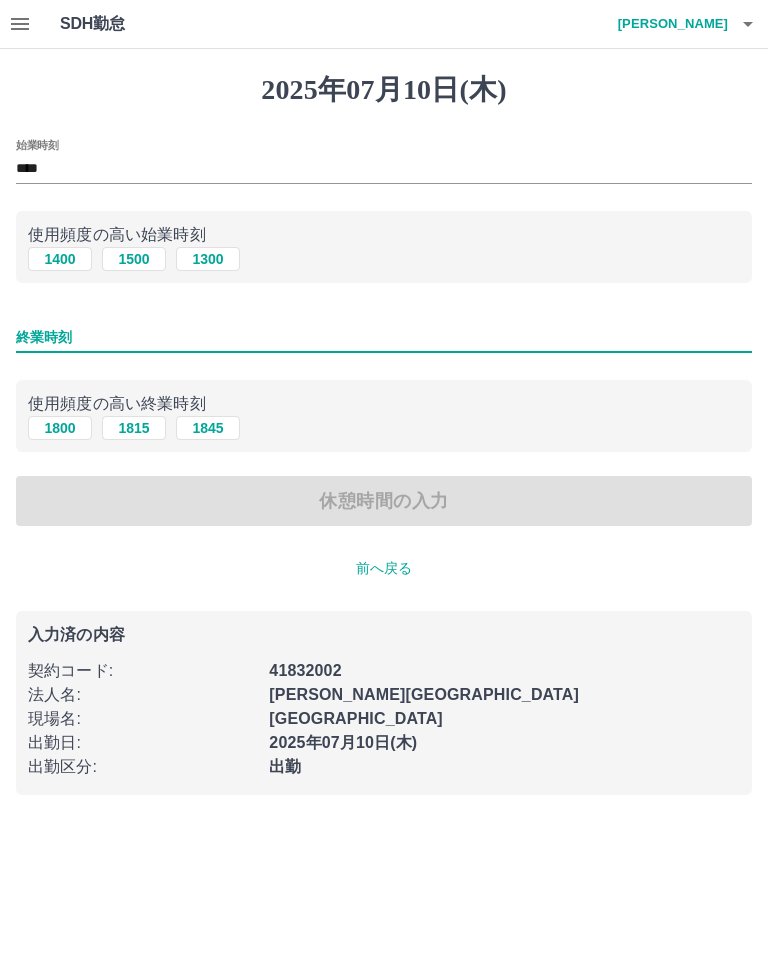 click on "1845" at bounding box center (208, 428) 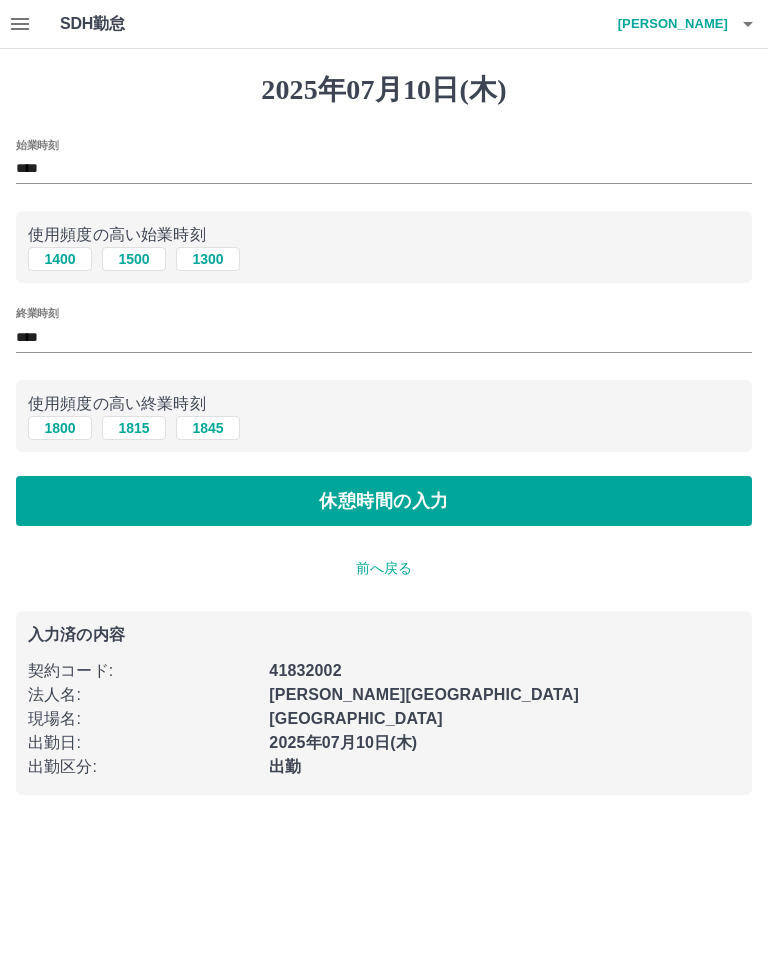 click on "休憩時間の入力" at bounding box center [384, 501] 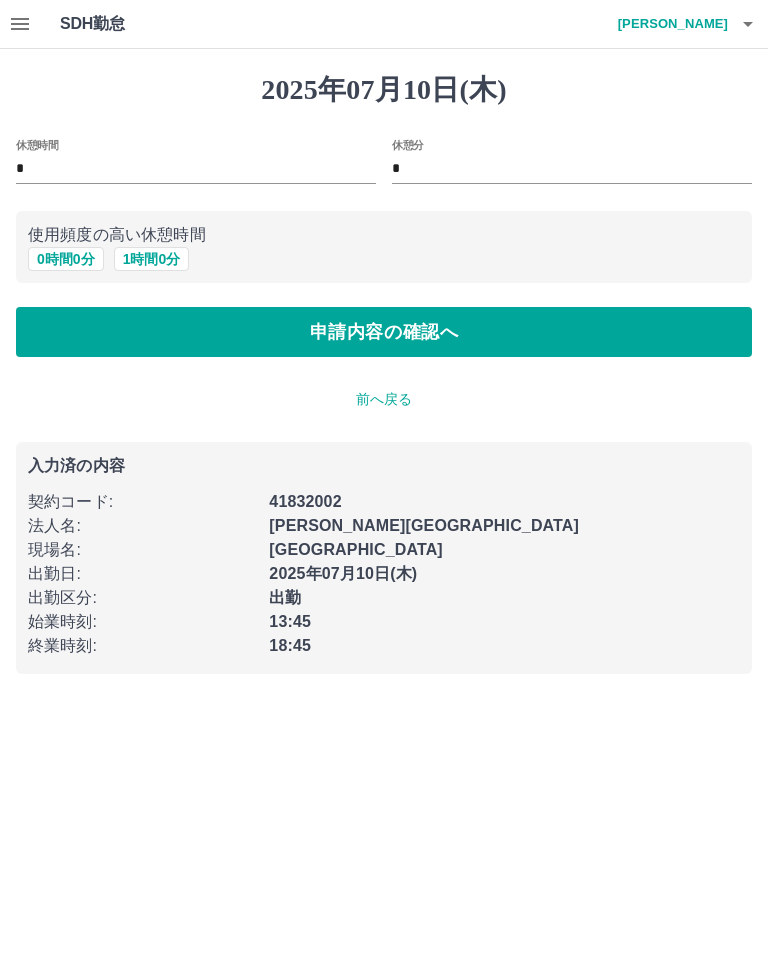 click on "申請内容の確認へ" at bounding box center (384, 332) 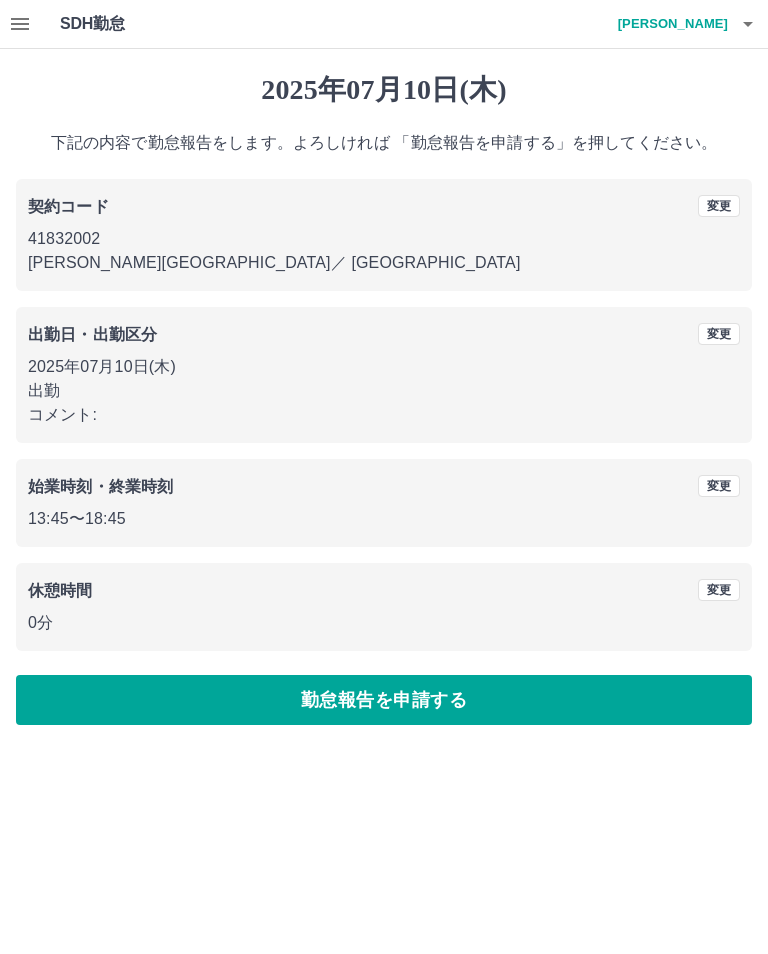 click on "勤怠報告を申請する" at bounding box center [384, 700] 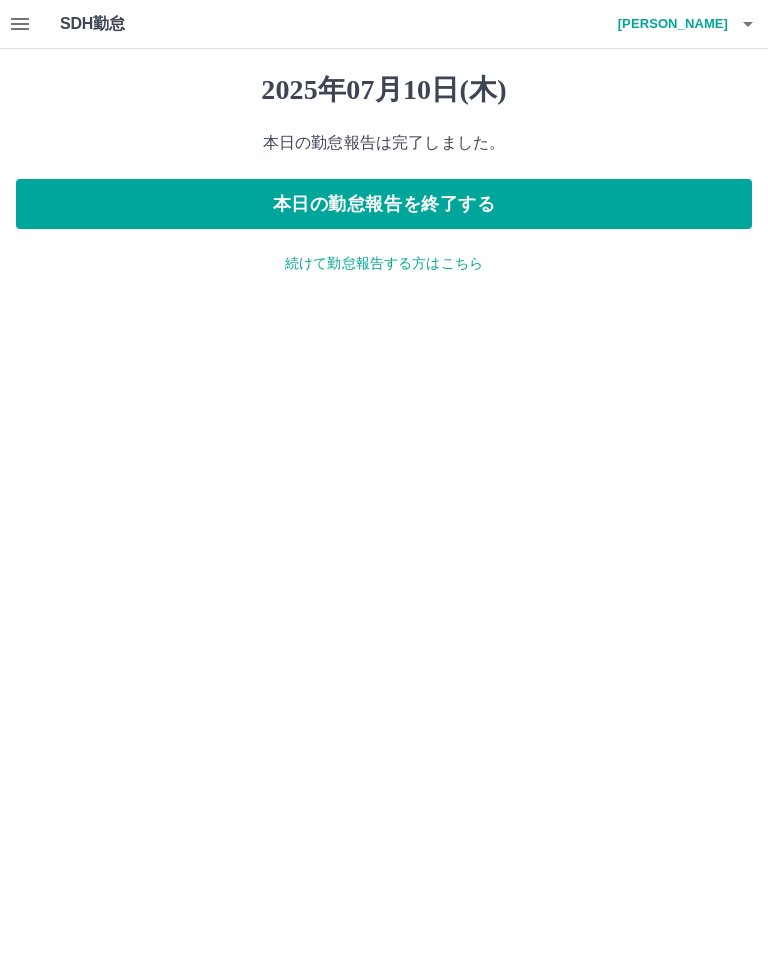click on "本日の勤怠報告を終了する" at bounding box center (384, 204) 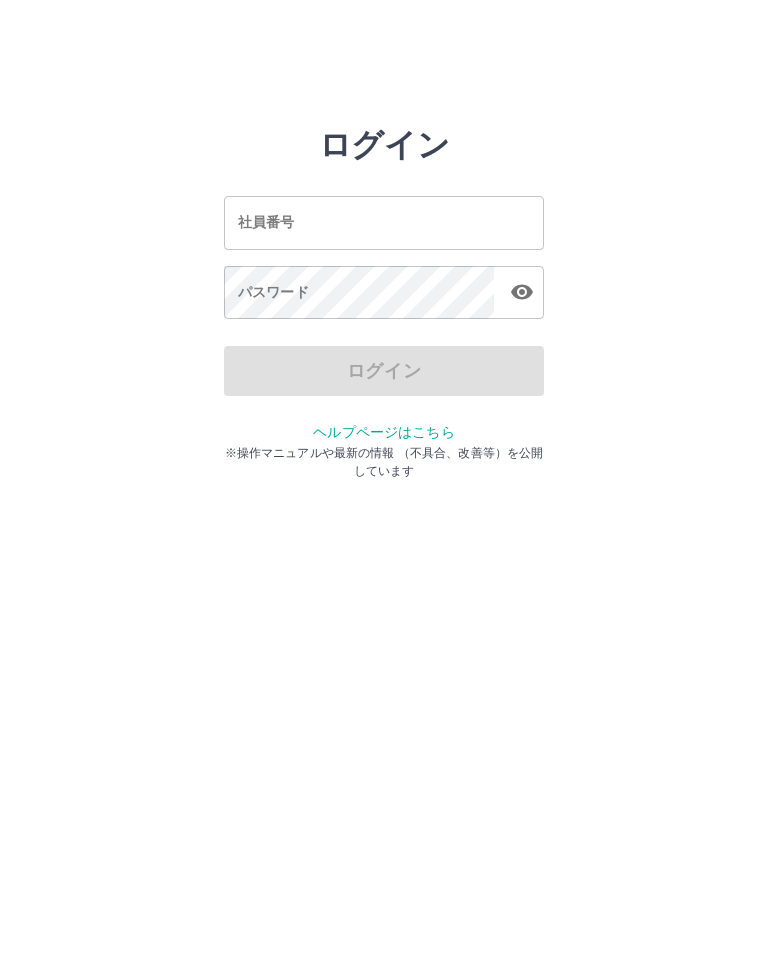 scroll, scrollTop: 0, scrollLeft: 0, axis: both 